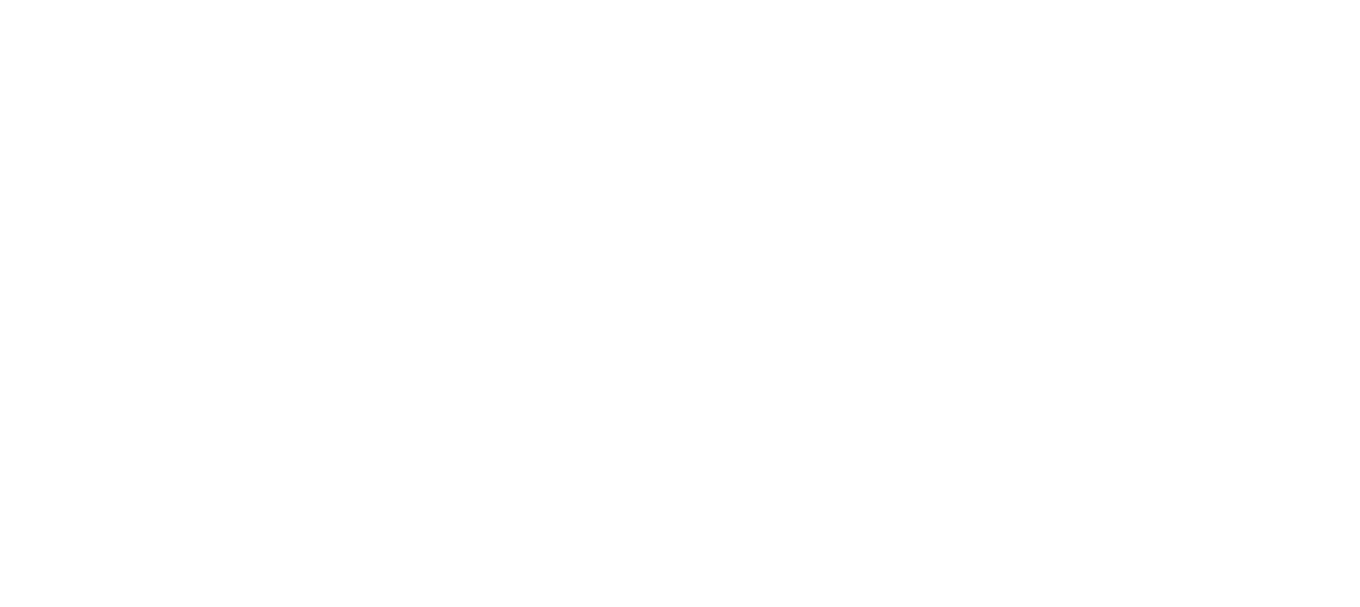 scroll, scrollTop: 0, scrollLeft: 0, axis: both 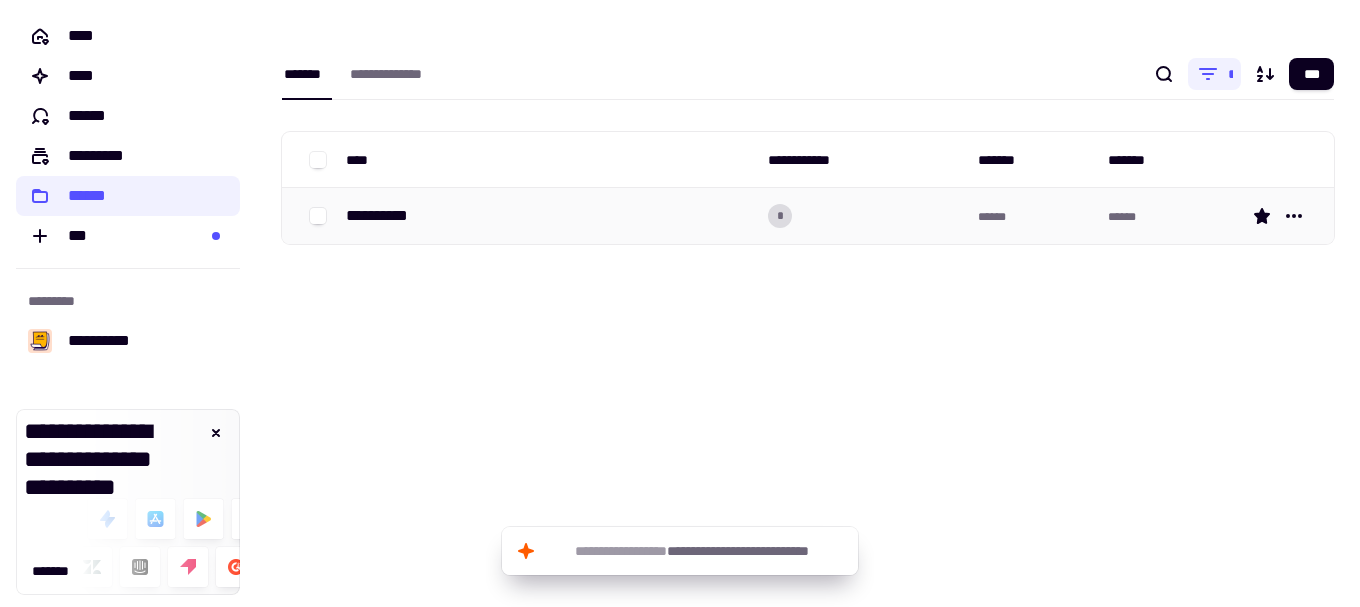 click on "**********" at bounding box center (549, 216) 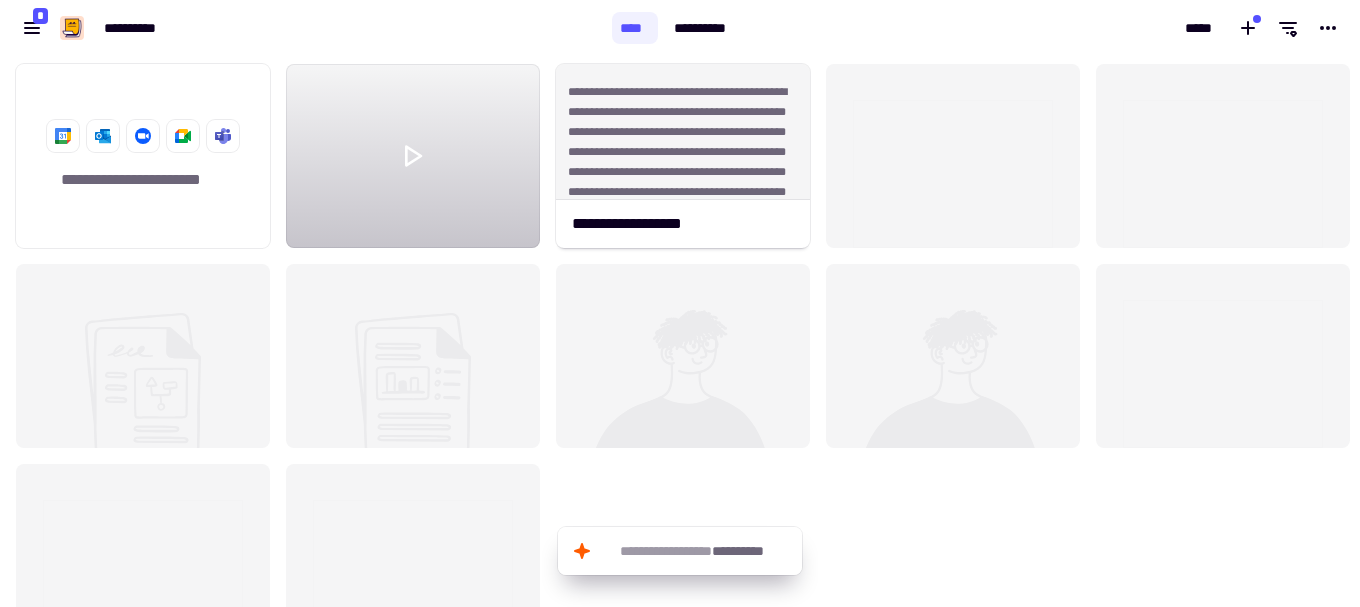 scroll, scrollTop: 16, scrollLeft: 16, axis: both 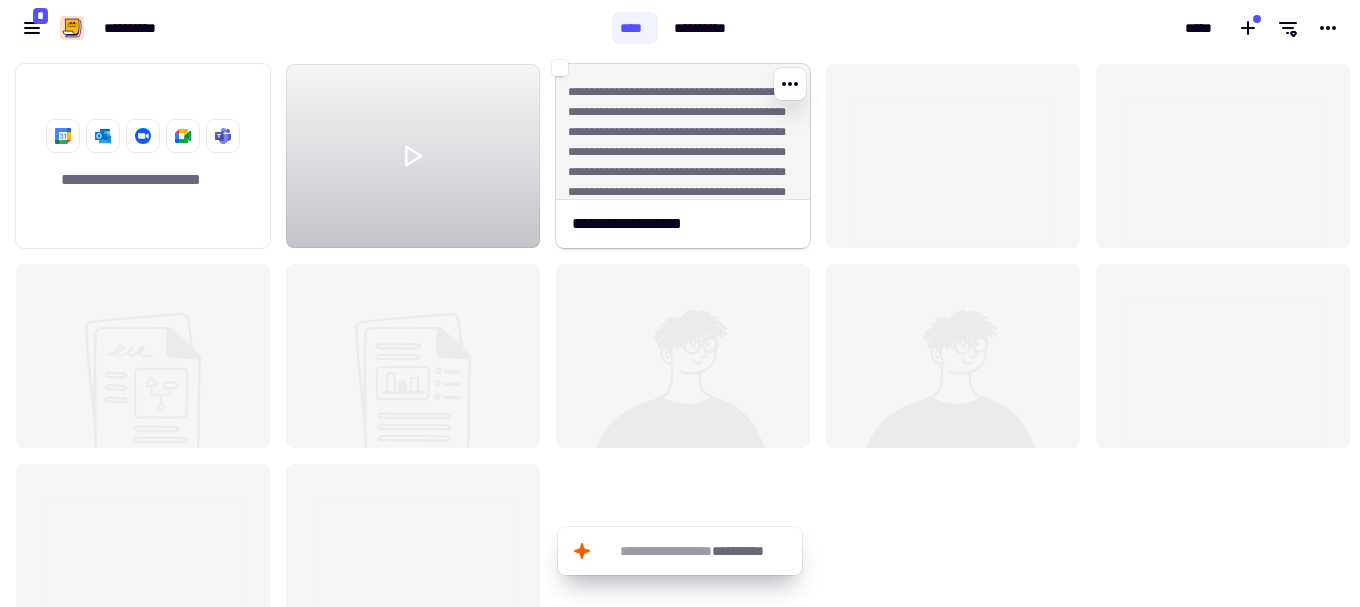 click on "**********" 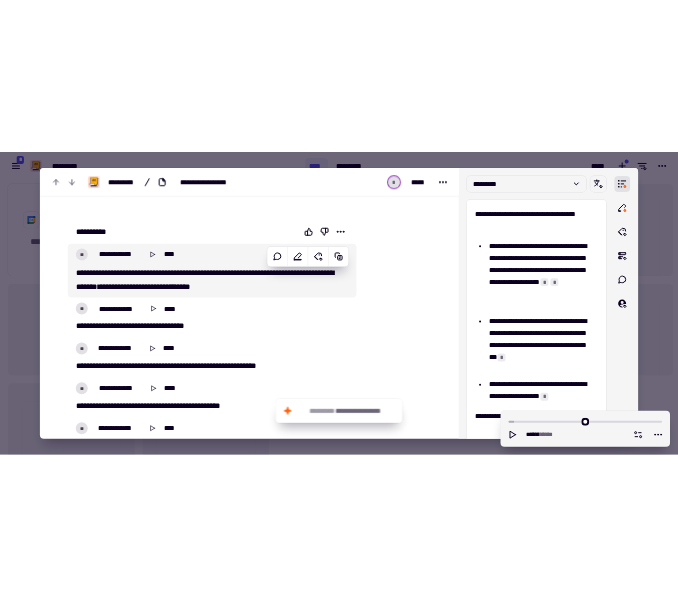 scroll, scrollTop: 204, scrollLeft: 0, axis: vertical 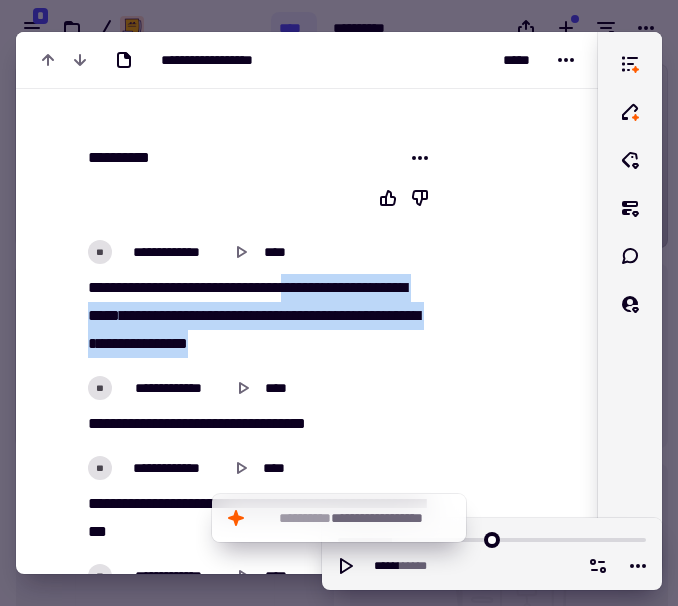 drag, startPoint x: 311, startPoint y: 292, endPoint x: 309, endPoint y: 334, distance: 42.047592 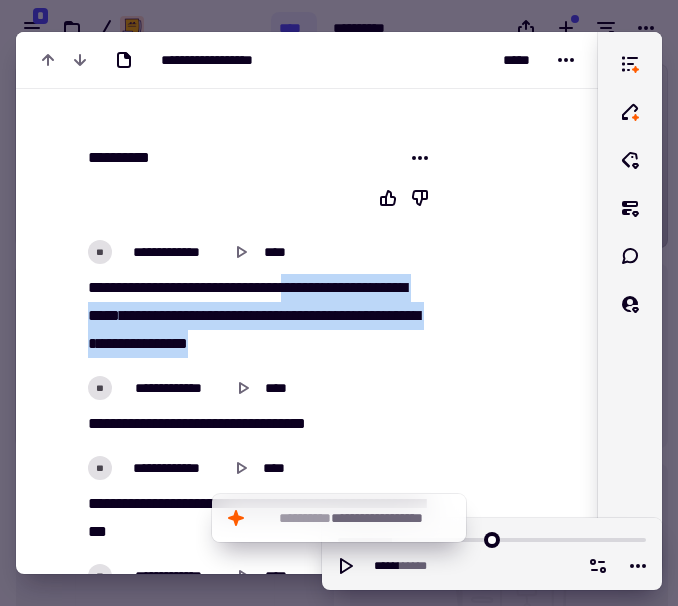 click on "[REDACTED]" at bounding box center (256, 316) 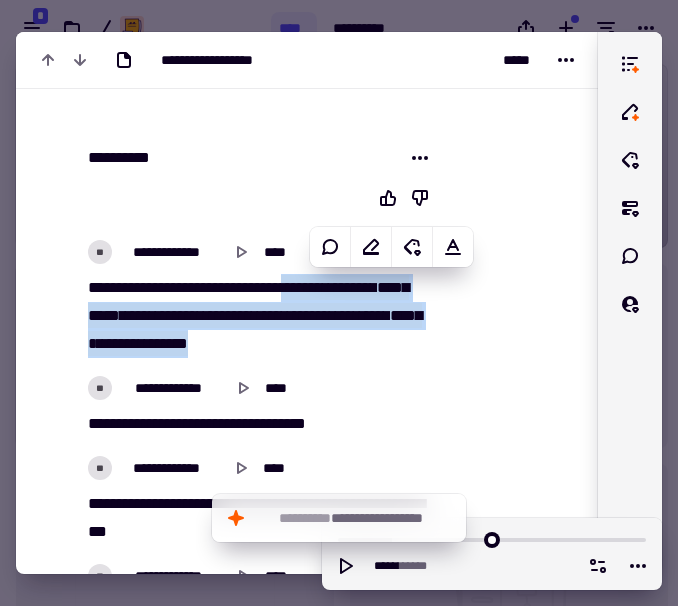 copy on "[REDACTED]" 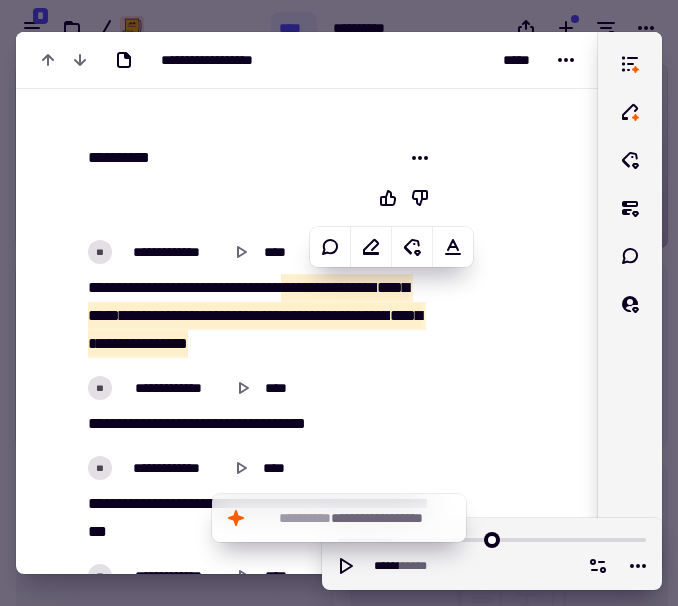 scroll, scrollTop: 273, scrollLeft: 0, axis: vertical 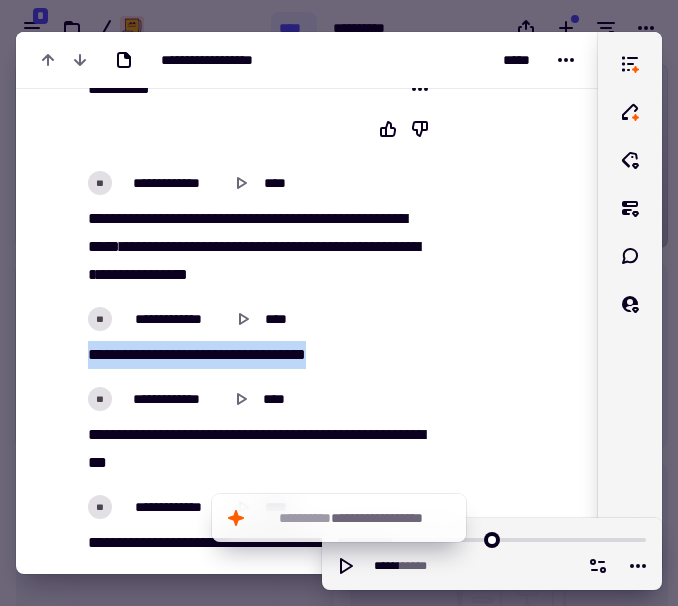 drag, startPoint x: 360, startPoint y: 357, endPoint x: 87, endPoint y: 363, distance: 273.06592 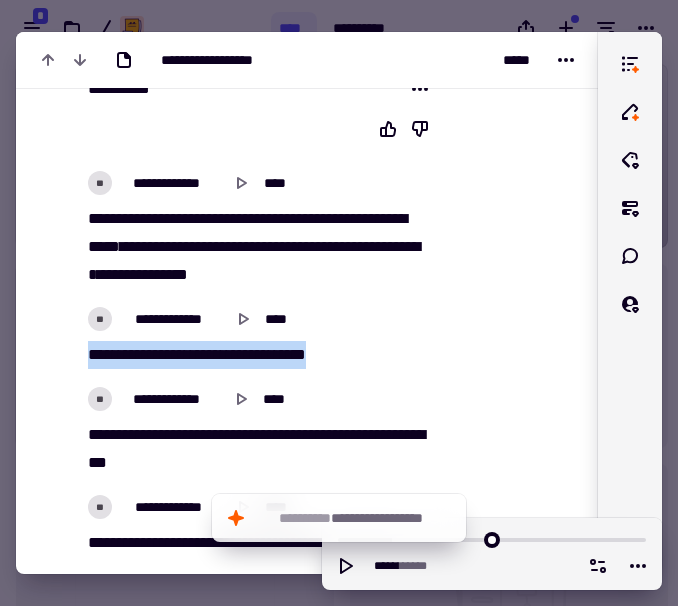 click on "[REDACTED]" at bounding box center [256, 355] 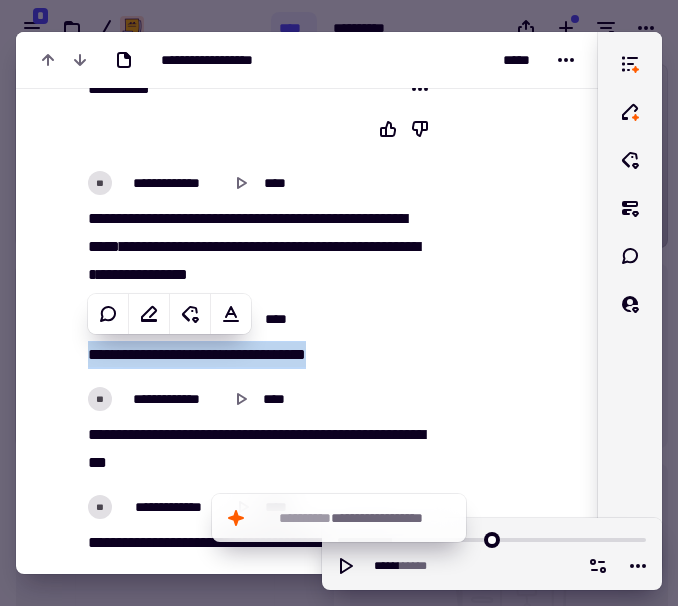 copy on "[REDACTED]" 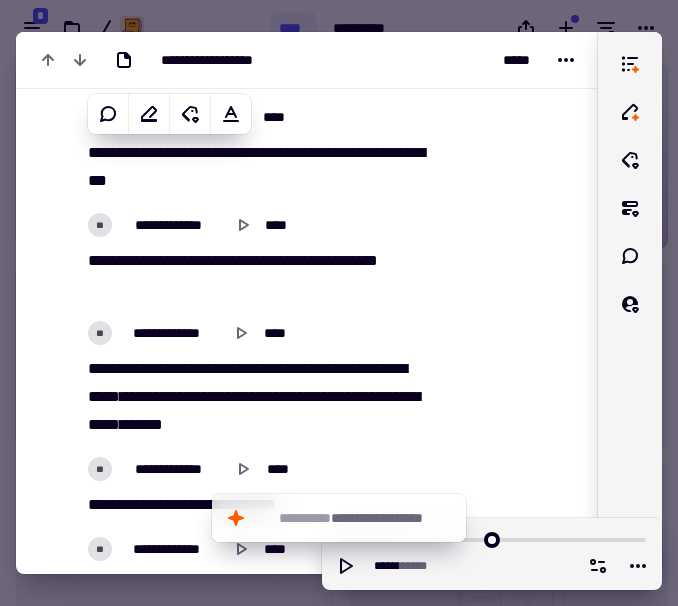 scroll, scrollTop: 564, scrollLeft: 0, axis: vertical 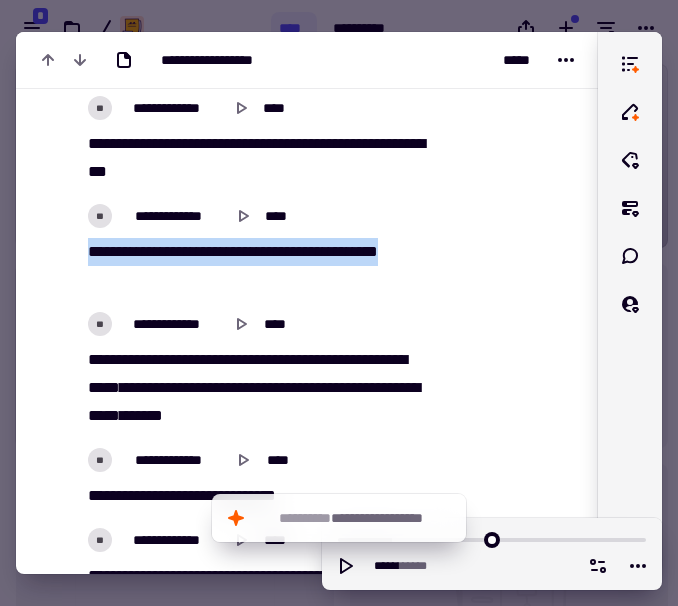 drag, startPoint x: 119, startPoint y: 279, endPoint x: 83, endPoint y: 254, distance: 43.829212 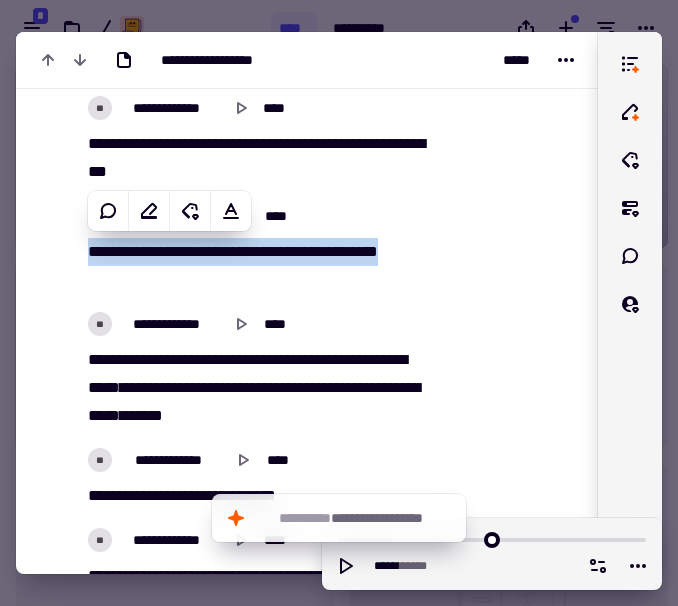 copy on "[REDACTED]" 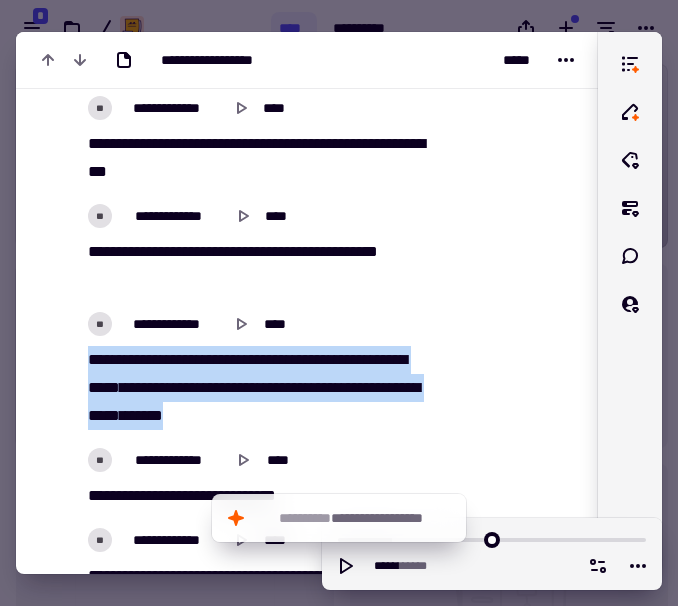 drag, startPoint x: 366, startPoint y: 416, endPoint x: 88, endPoint y: 359, distance: 283.78336 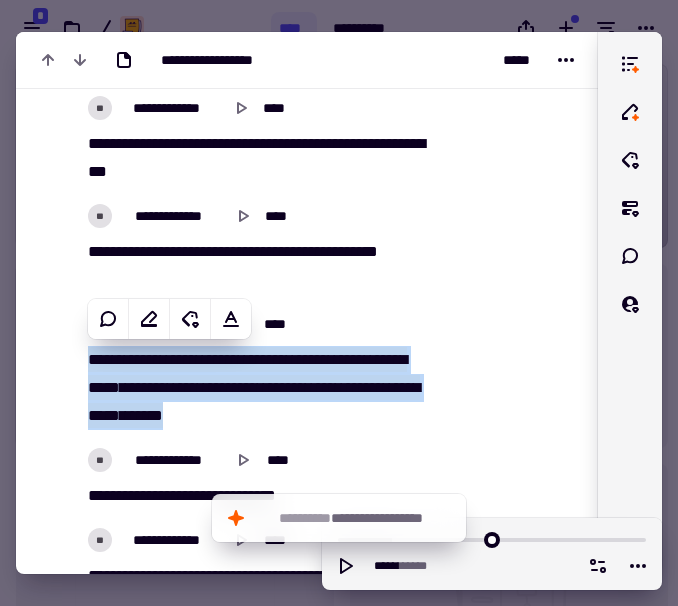copy on "[REDACTED]" 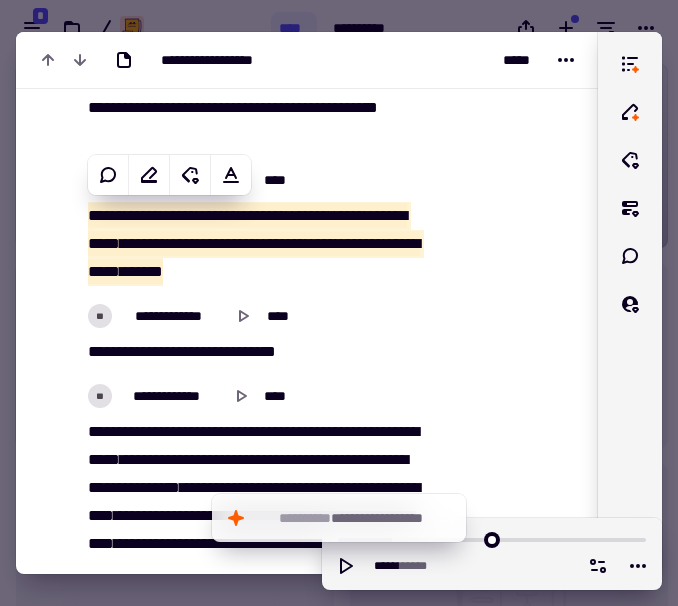 scroll, scrollTop: 713, scrollLeft: 0, axis: vertical 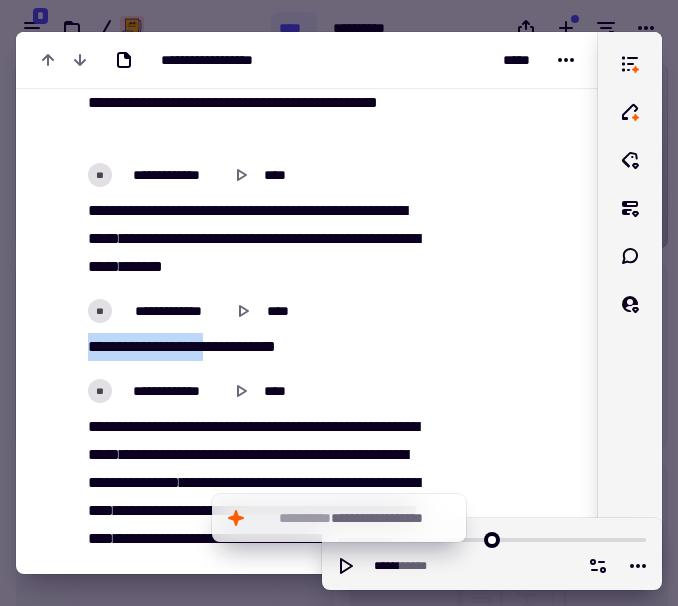 drag, startPoint x: 216, startPoint y: 349, endPoint x: 86, endPoint y: 357, distance: 130.24593 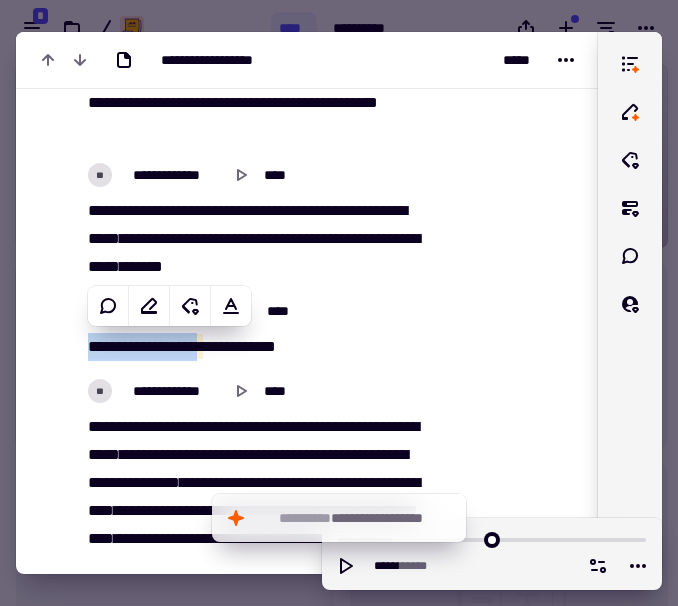 copy on "[REDACTED]" 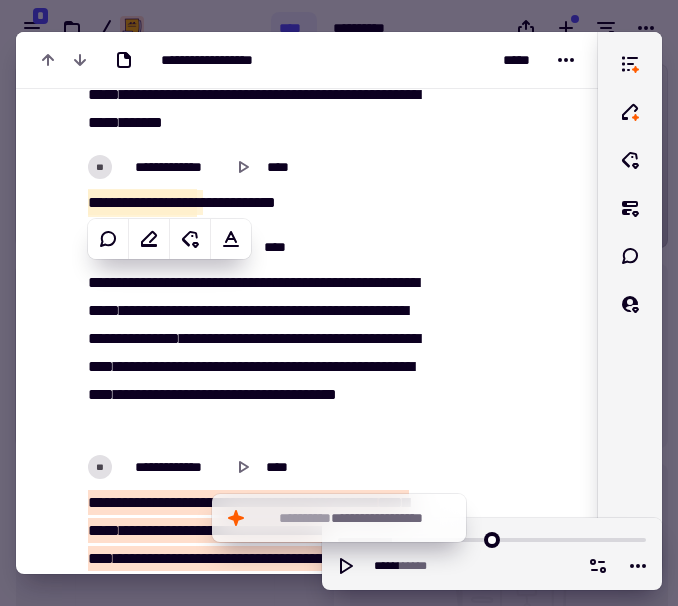 scroll, scrollTop: 924, scrollLeft: 0, axis: vertical 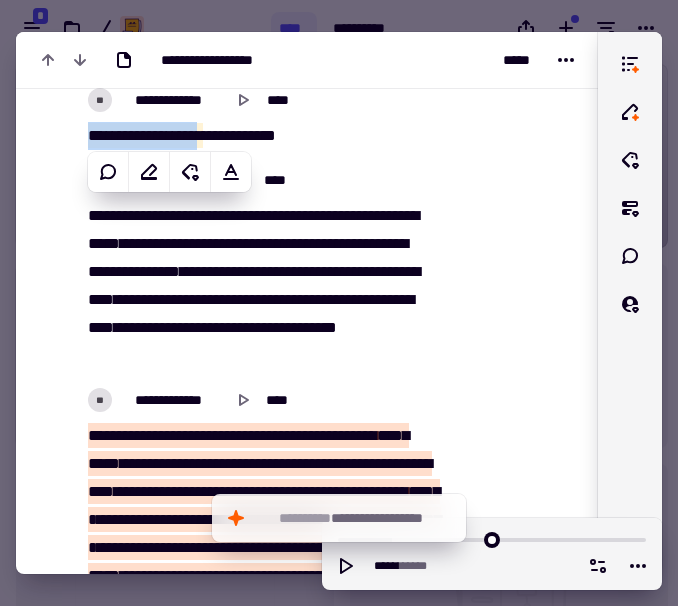 click on "[REDACTED]" at bounding box center (256, 286) 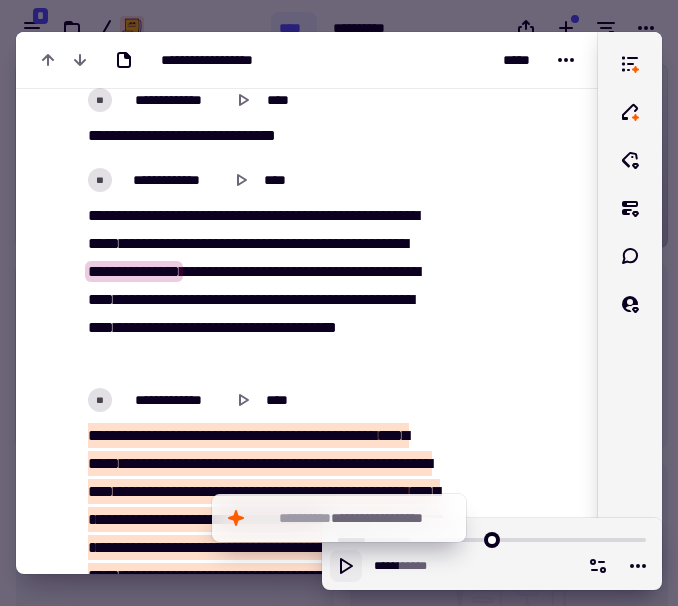 click 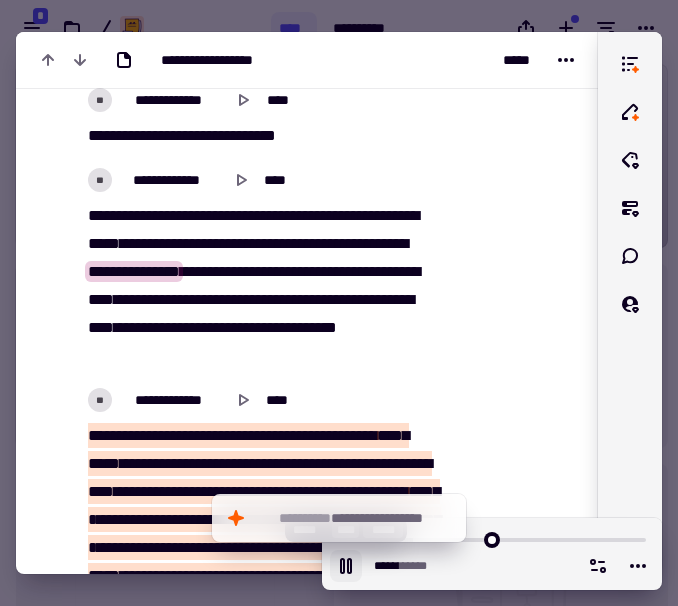 type on "*****" 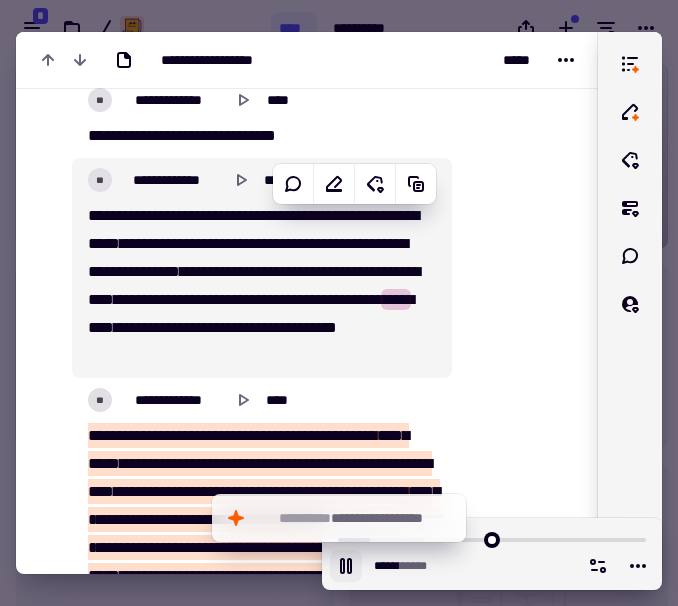 click on "***" at bounding box center [171, 243] 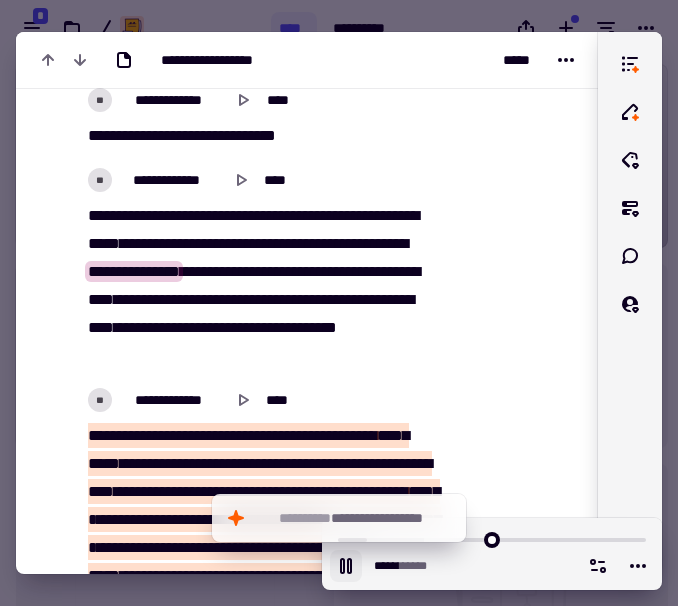 click 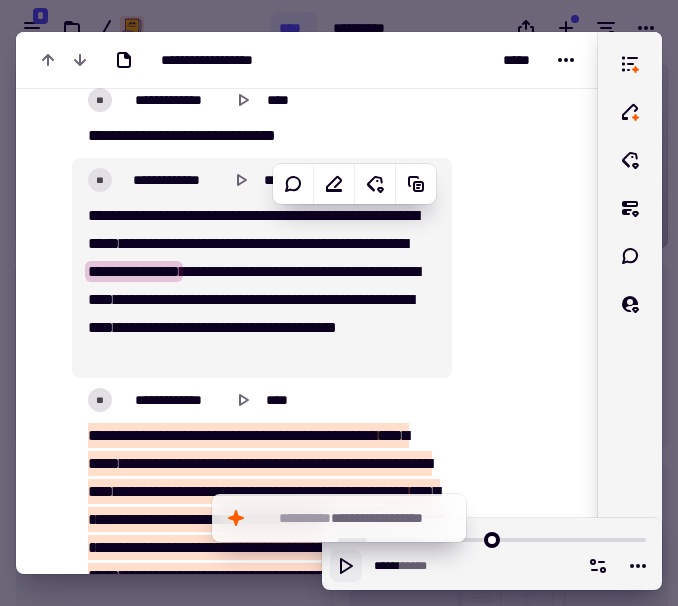 click on "*****" at bounding box center (387, 243) 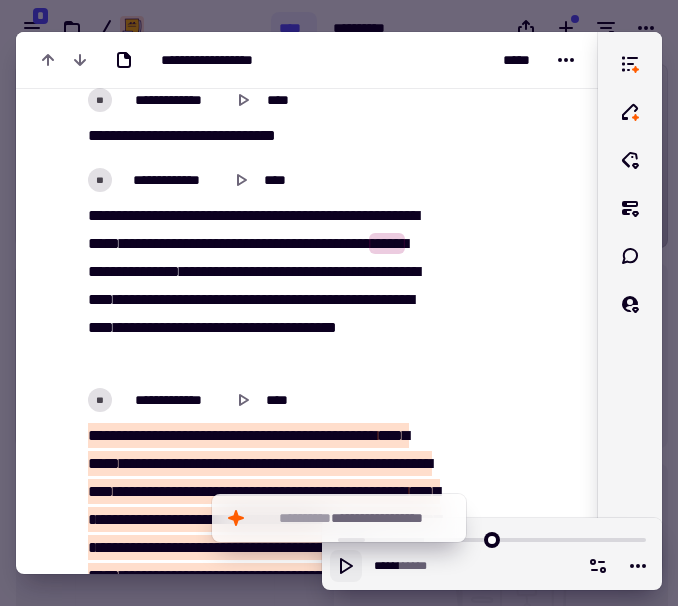 click 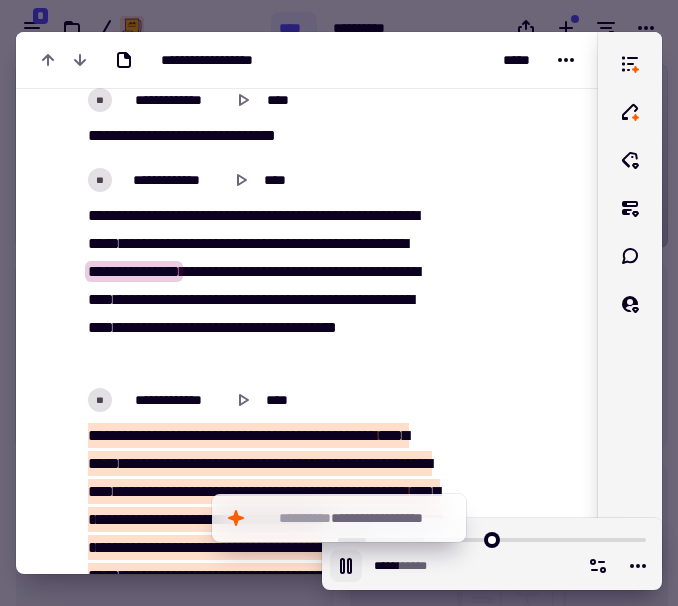 click 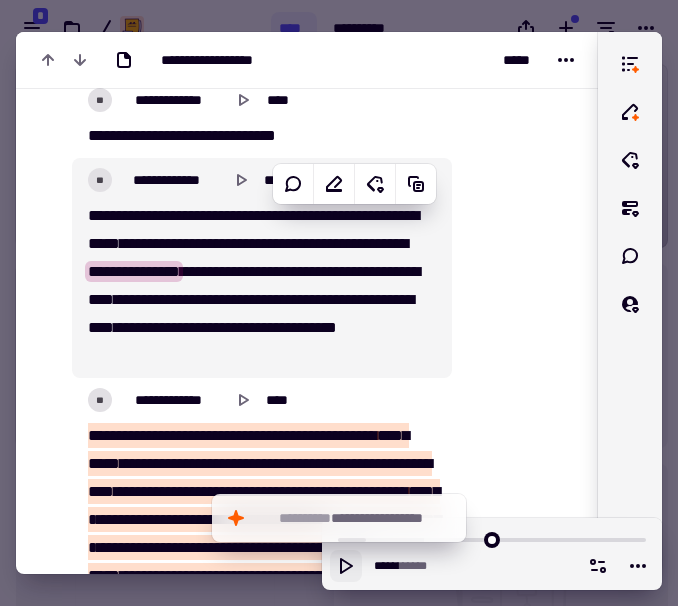 click on "*******" at bounding box center (213, 271) 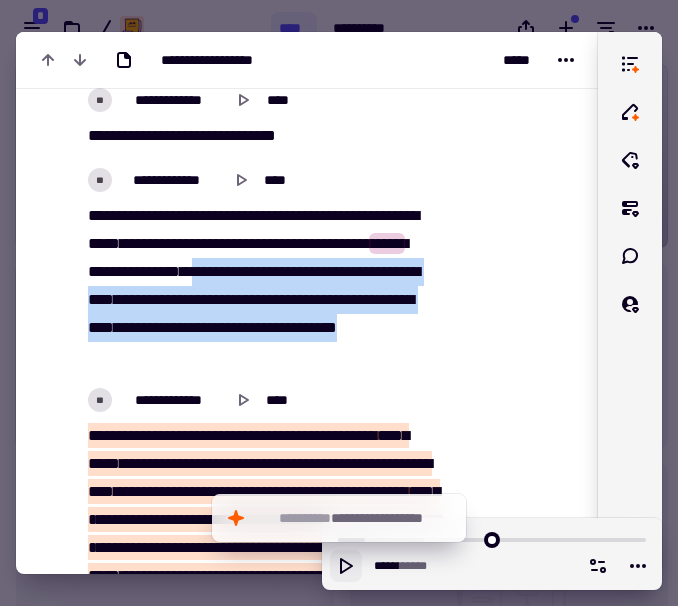 drag, startPoint x: 338, startPoint y: 270, endPoint x: 329, endPoint y: 349, distance: 79.51101 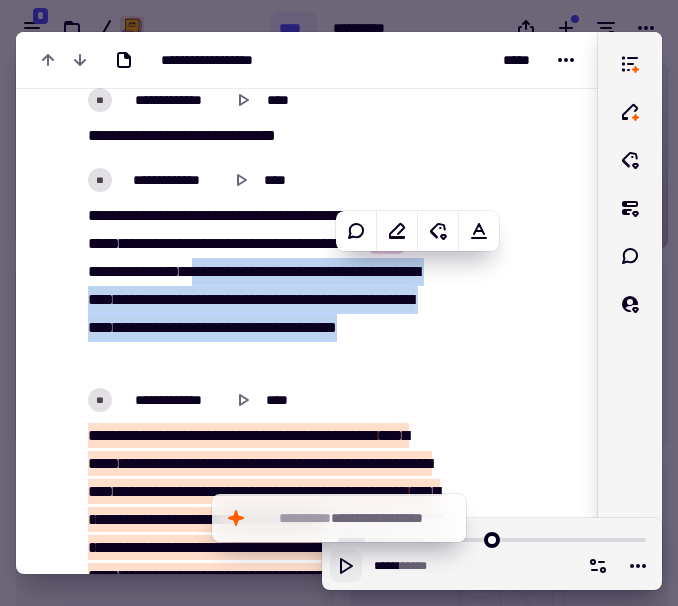 copy on "[REDACTED]" 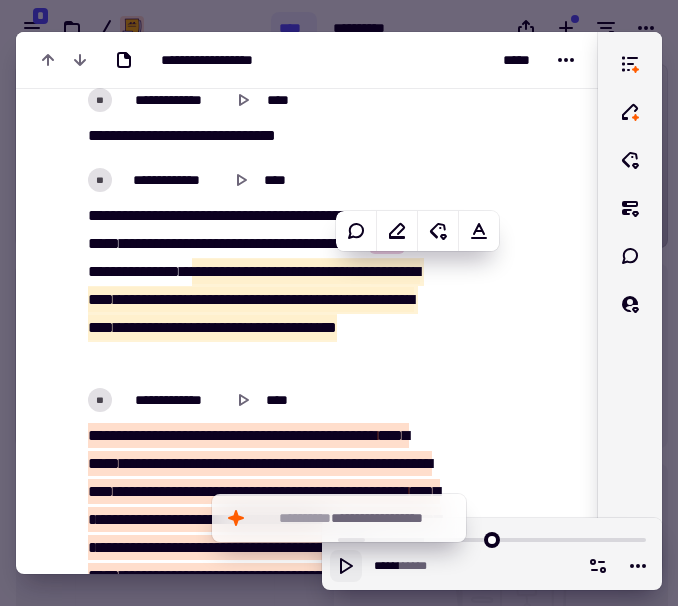 scroll, scrollTop: 997, scrollLeft: 0, axis: vertical 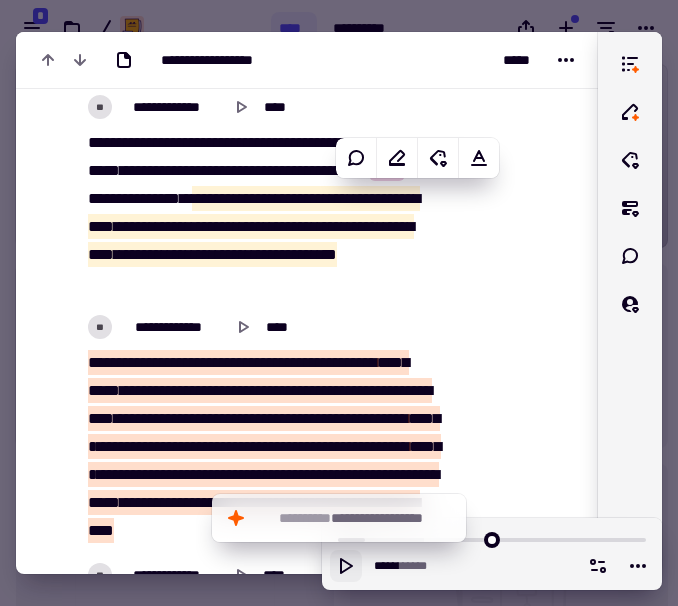 click on "***" at bounding box center [97, 362] 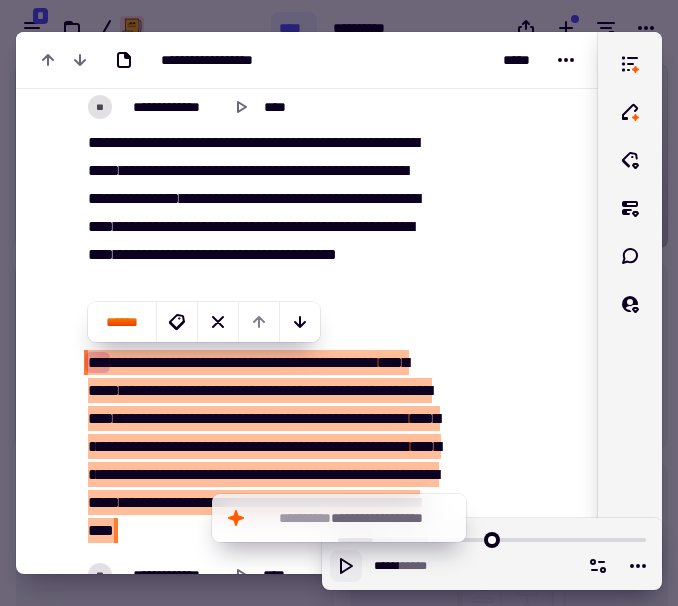 click 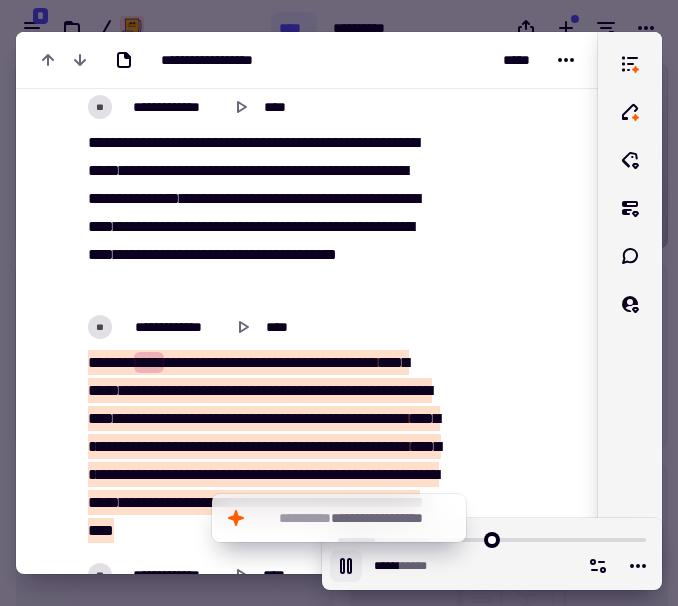 click 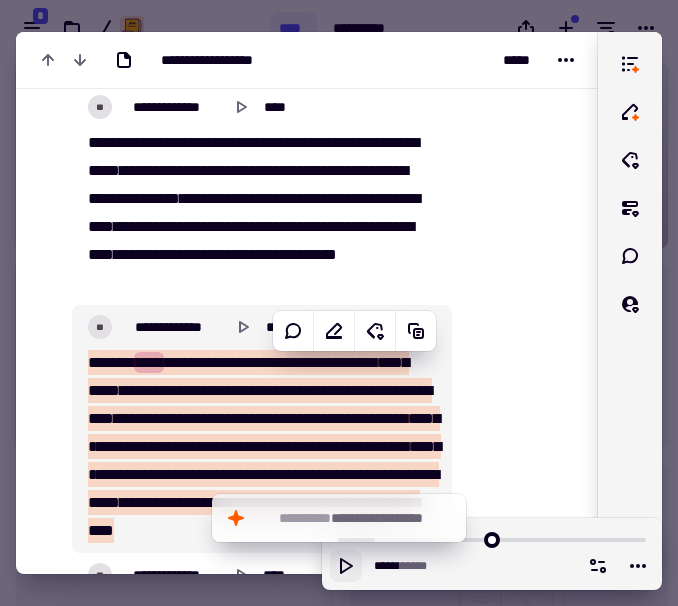 click 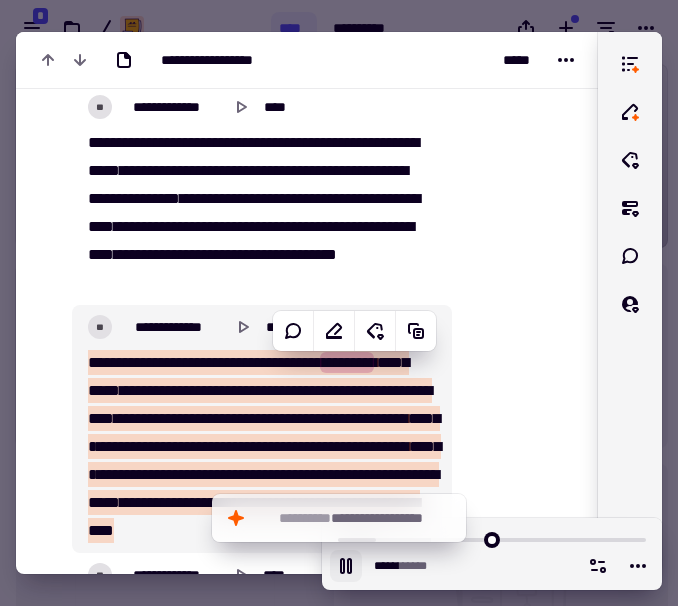 click 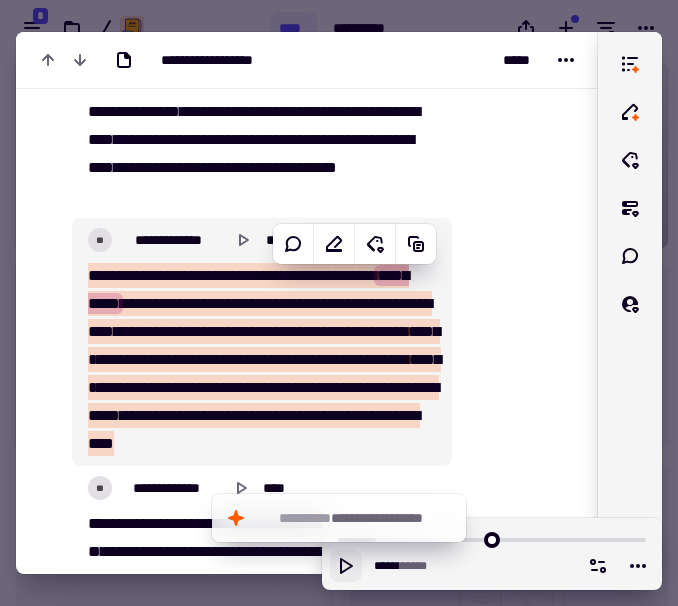 scroll, scrollTop: 1091, scrollLeft: 0, axis: vertical 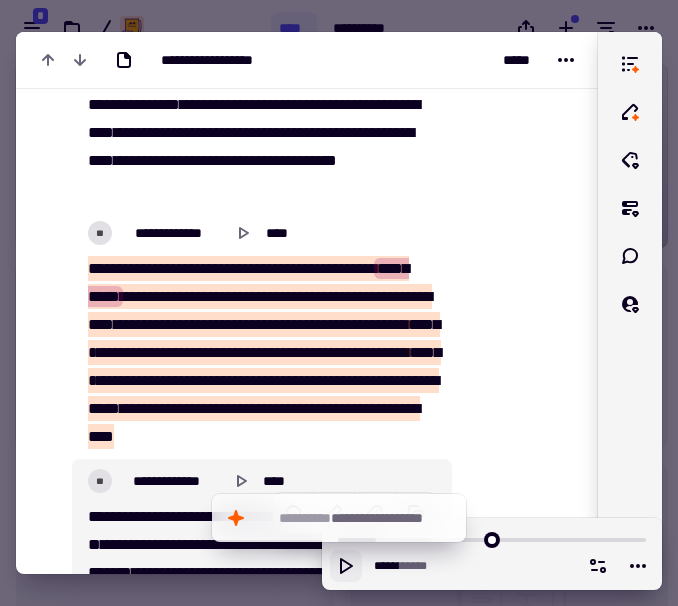 click 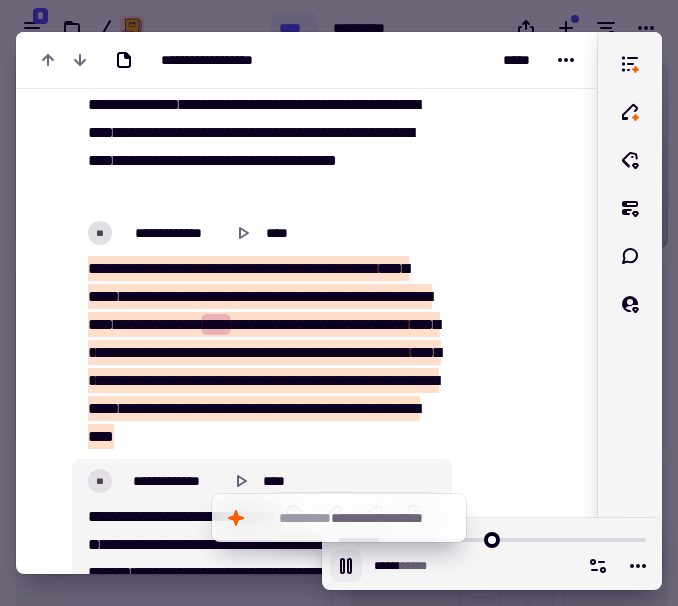 click 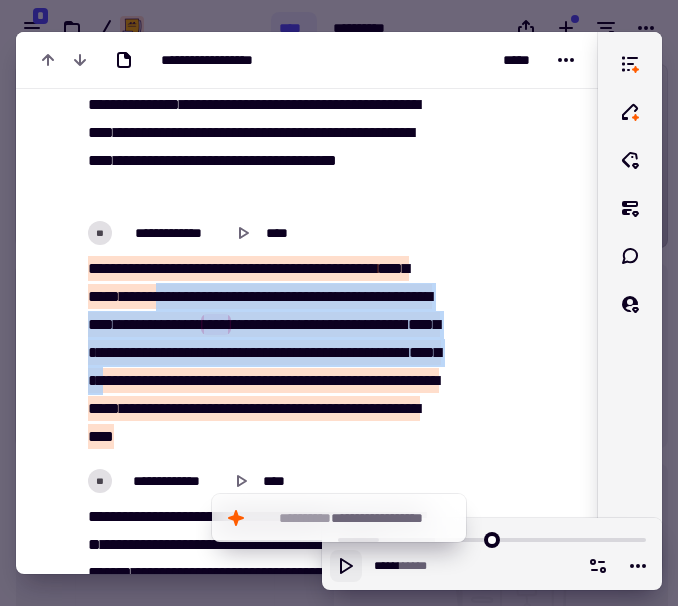 drag, startPoint x: 288, startPoint y: 297, endPoint x: 287, endPoint y: 403, distance: 106.004715 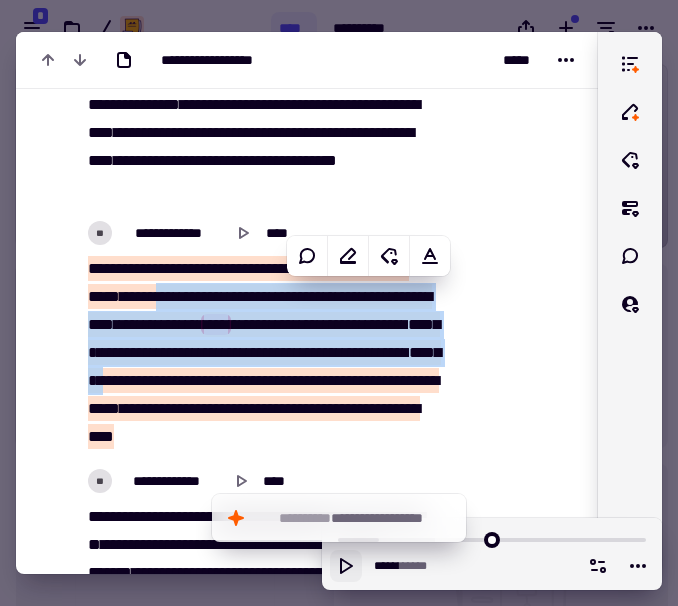 click 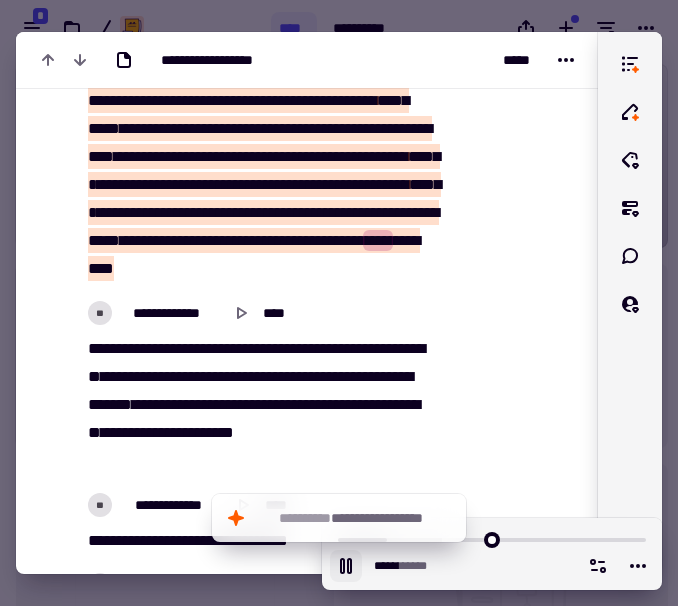 scroll, scrollTop: 1263, scrollLeft: 0, axis: vertical 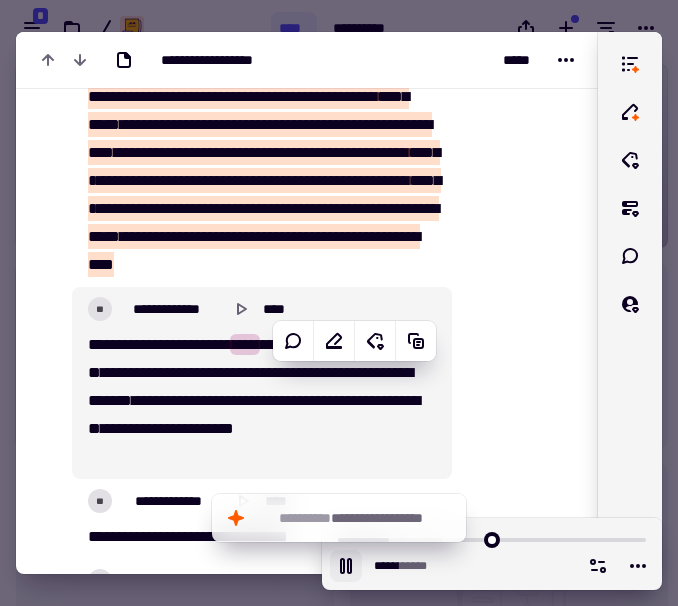 click 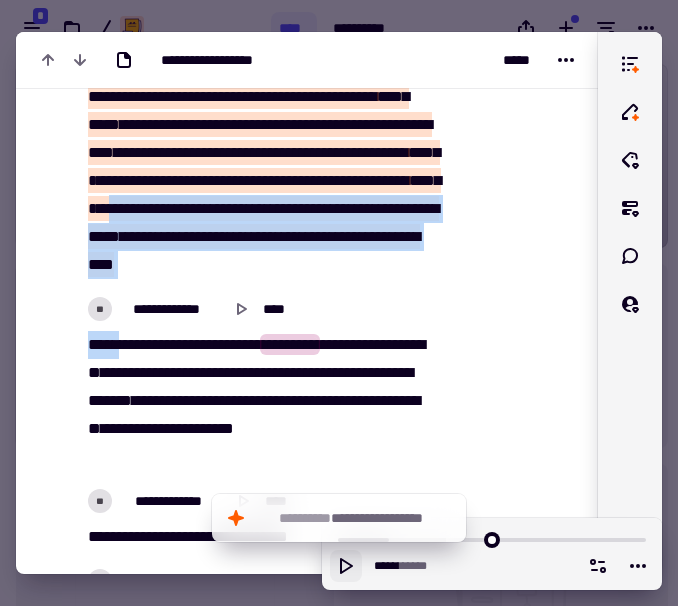 drag, startPoint x: 289, startPoint y: 235, endPoint x: 118, endPoint y: 375, distance: 221 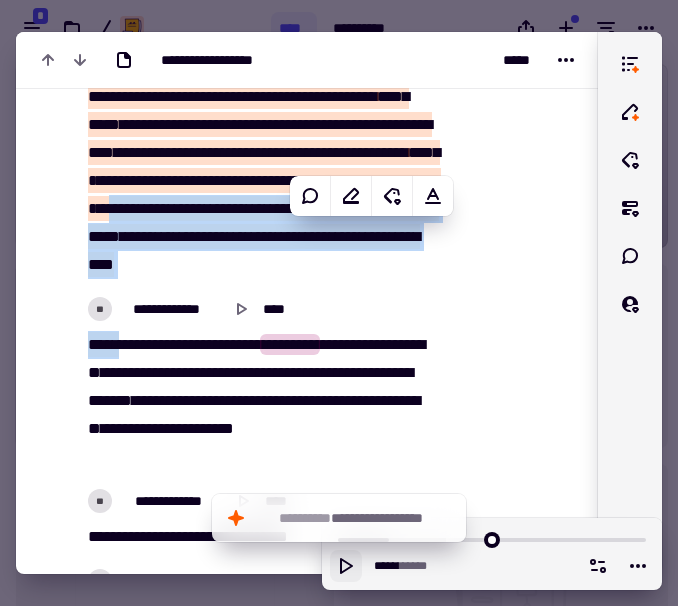 click 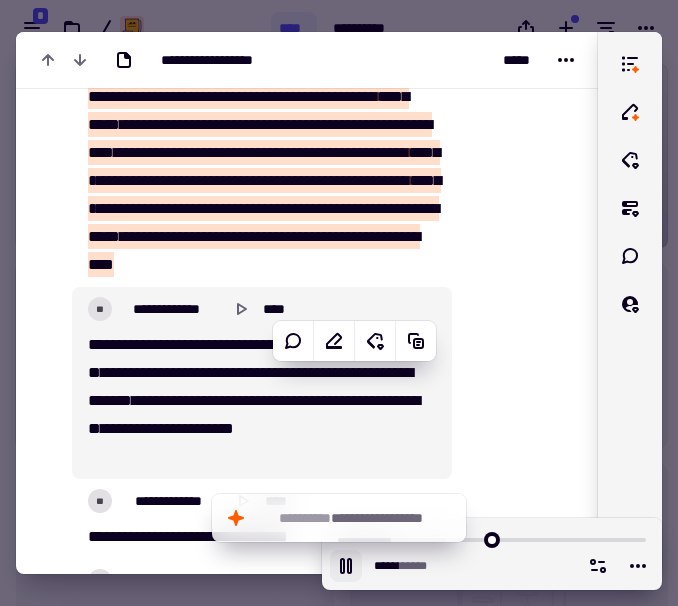 click on "********" at bounding box center [203, 344] 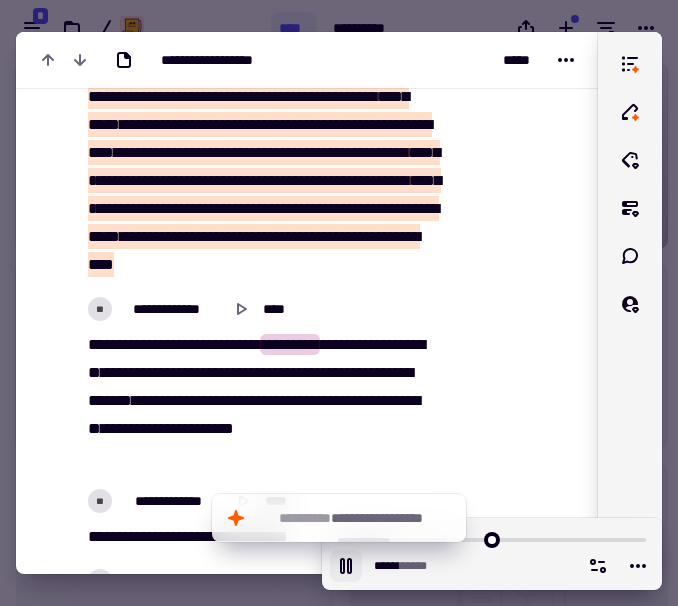 click 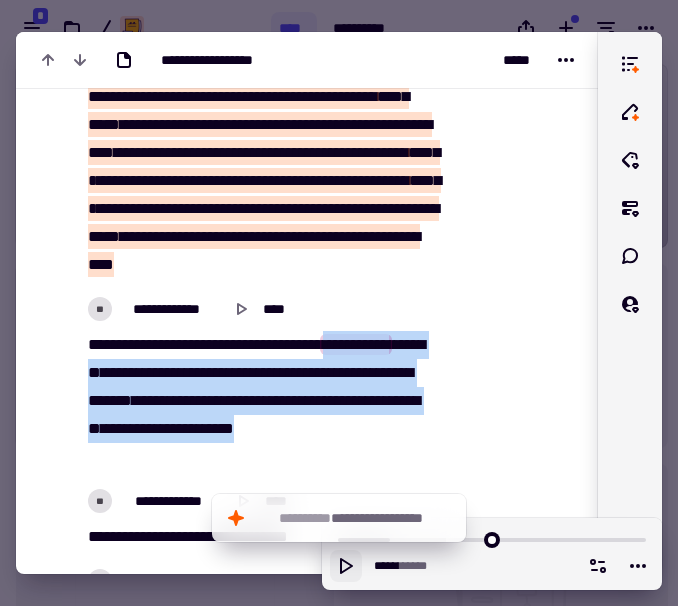 drag, startPoint x: 196, startPoint y: 486, endPoint x: 80, endPoint y: 410, distance: 138.67949 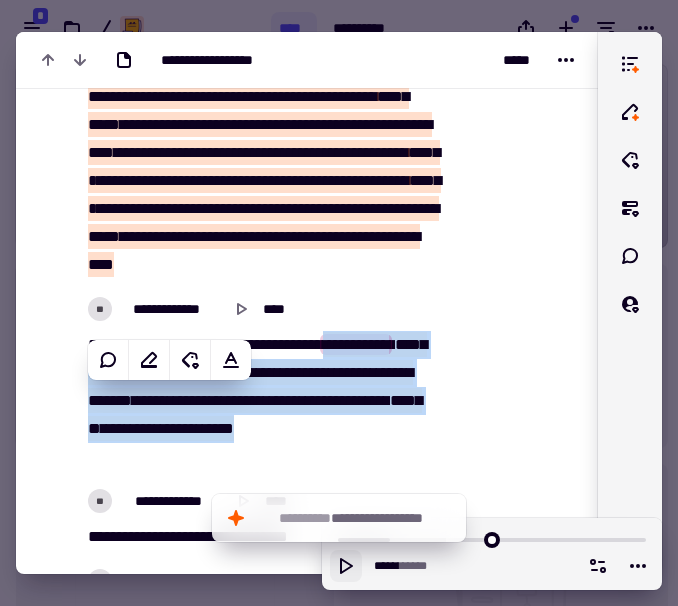 copy on "[REDACTED]" 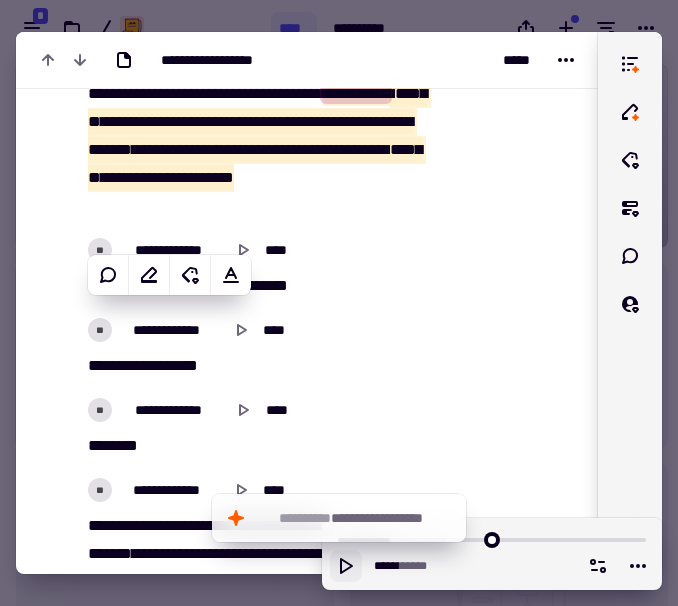 scroll, scrollTop: 1543, scrollLeft: 0, axis: vertical 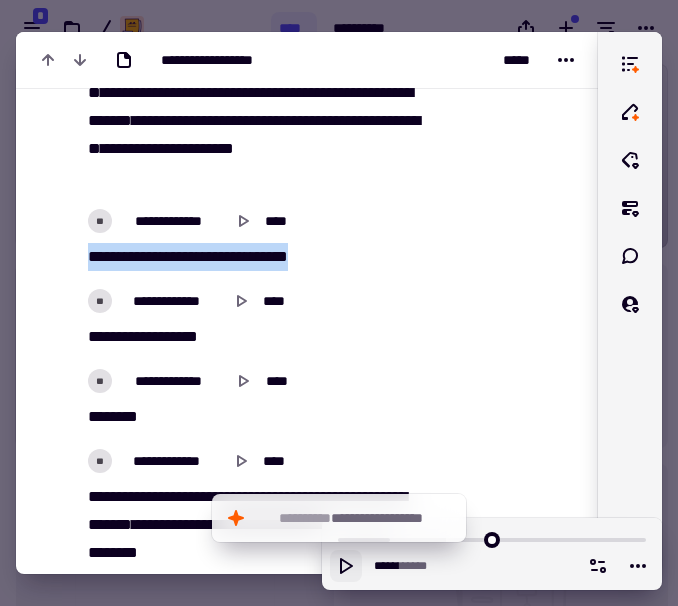 drag, startPoint x: 350, startPoint y: 287, endPoint x: 78, endPoint y: 301, distance: 272.36005 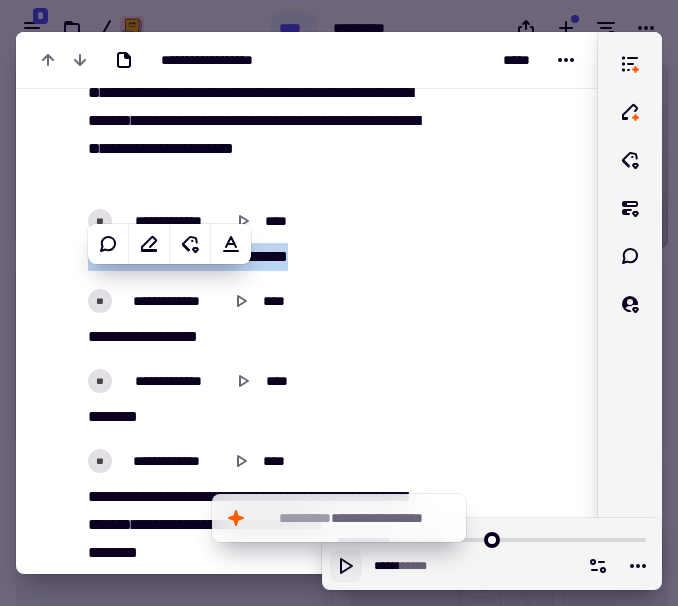 copy on "[REDACTED]" 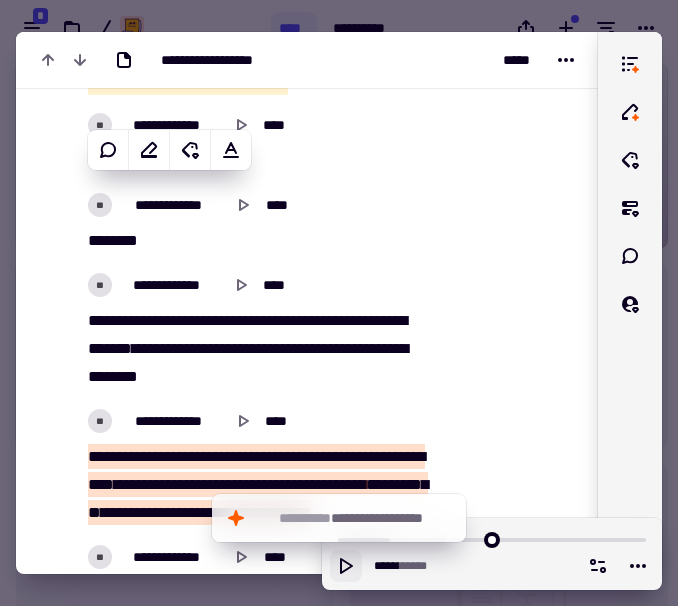 scroll, scrollTop: 1767, scrollLeft: 0, axis: vertical 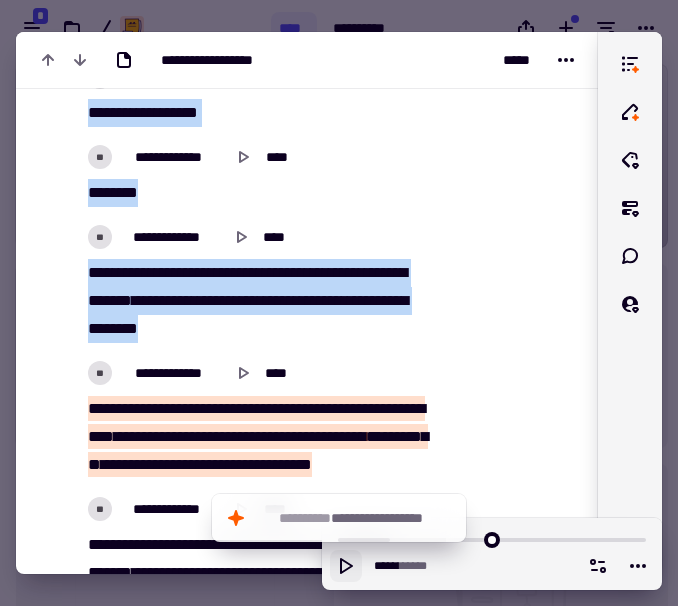 drag, startPoint x: 122, startPoint y: 300, endPoint x: 278, endPoint y: 337, distance: 160.32779 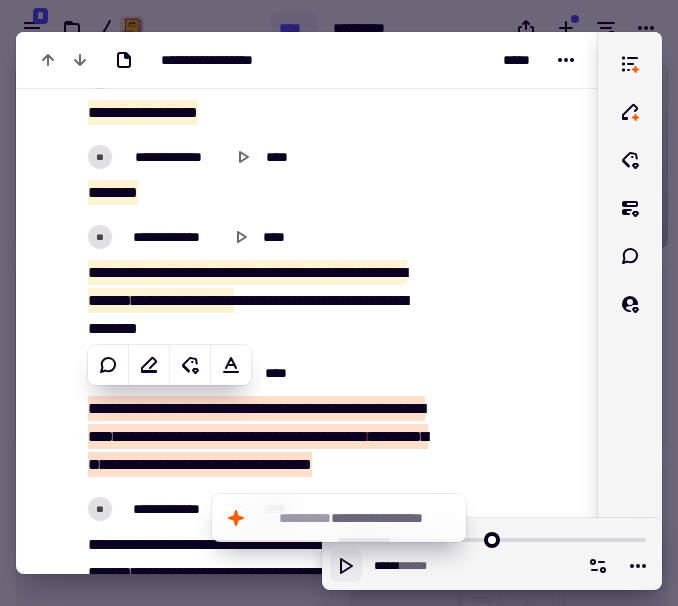 click on "[REDACTED]" at bounding box center [256, 301] 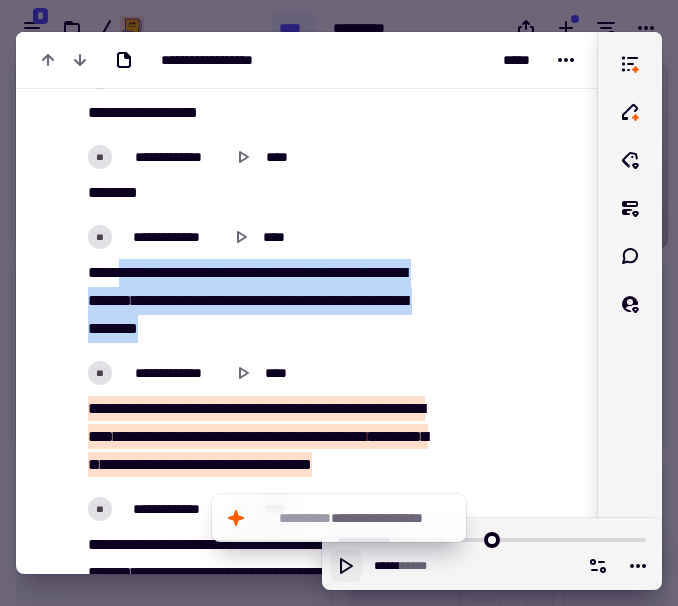 drag, startPoint x: 306, startPoint y: 355, endPoint x: 125, endPoint y: 311, distance: 186.2713 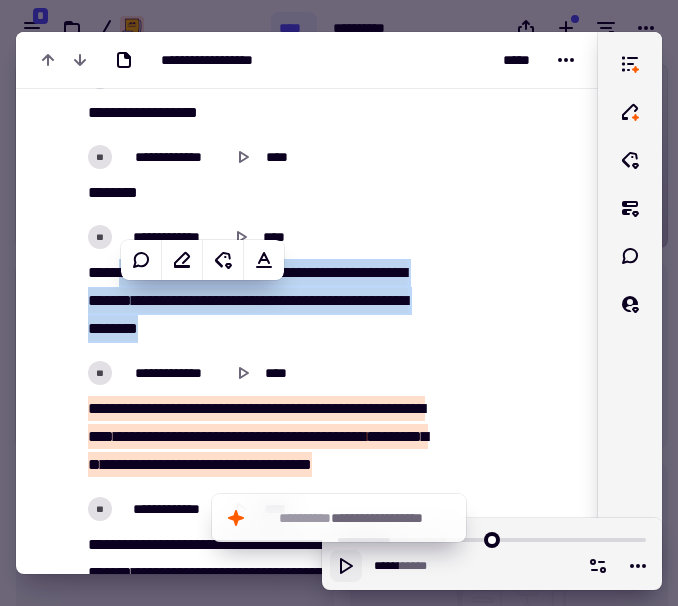 copy on "[REDACTED]" 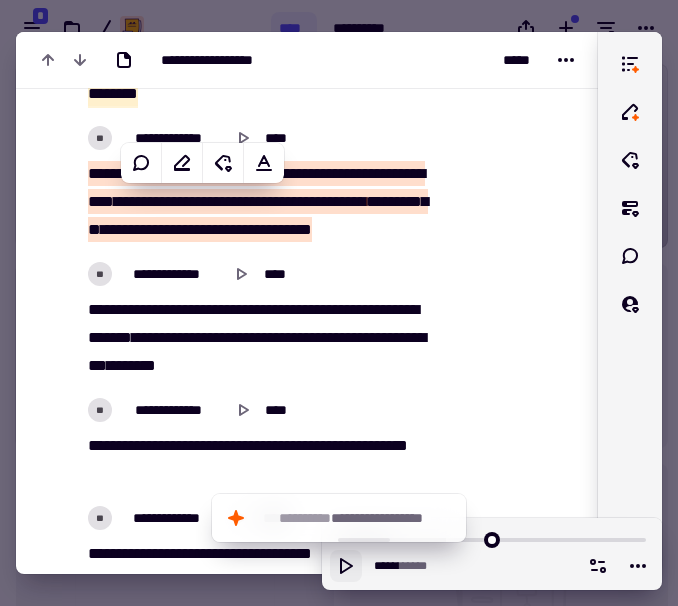 scroll, scrollTop: 2018, scrollLeft: 0, axis: vertical 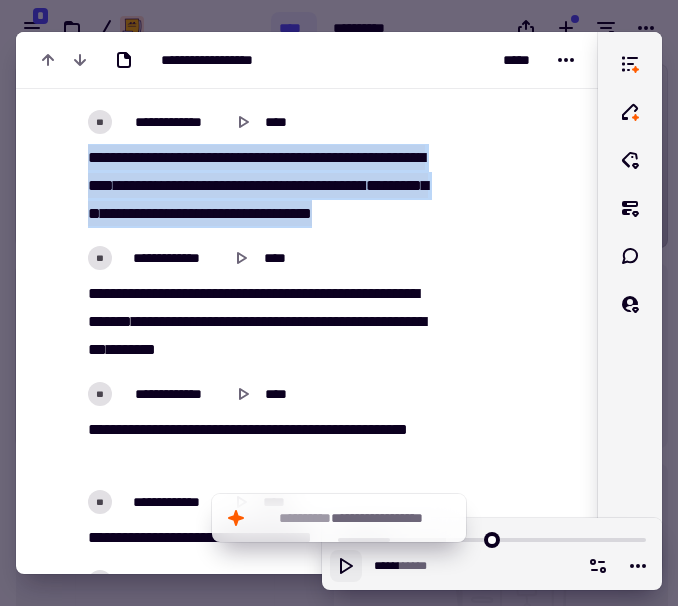 drag, startPoint x: 79, startPoint y: 184, endPoint x: 210, endPoint y: 273, distance: 158.37297 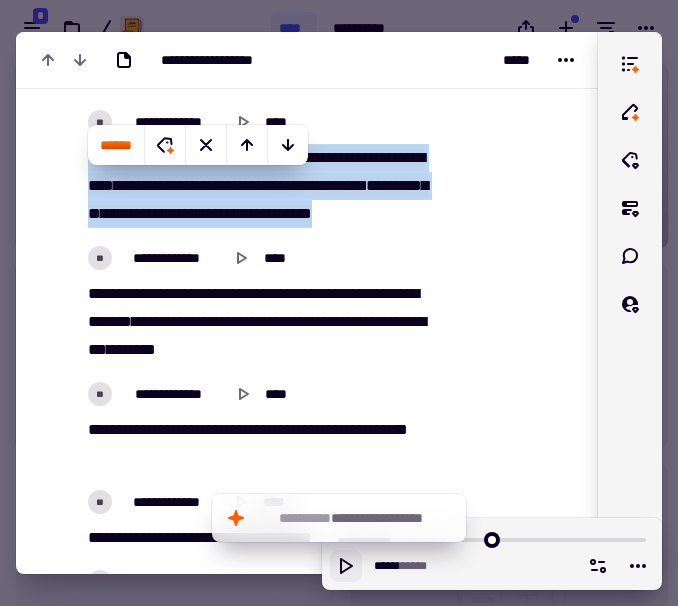 copy on "[REDACTED]" 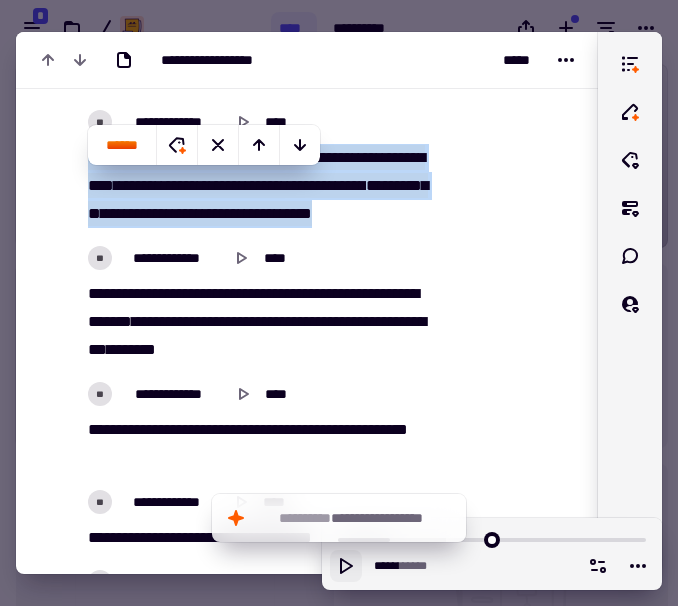 click on "****" at bounding box center (296, 213) 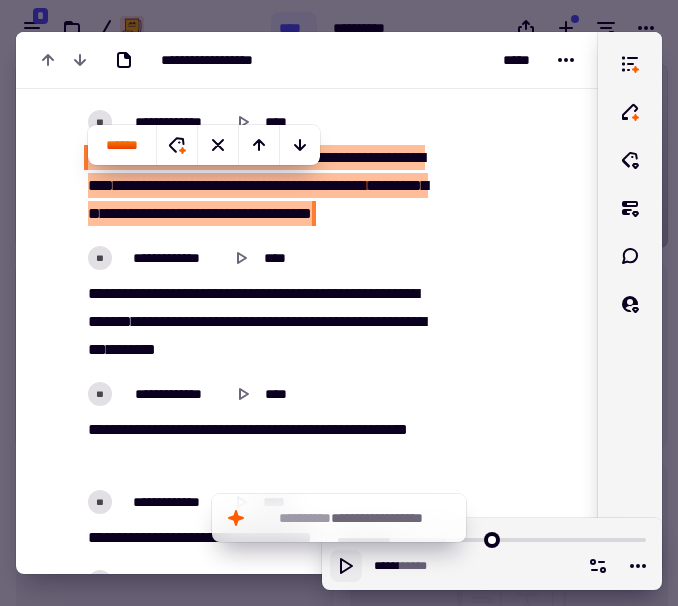 click 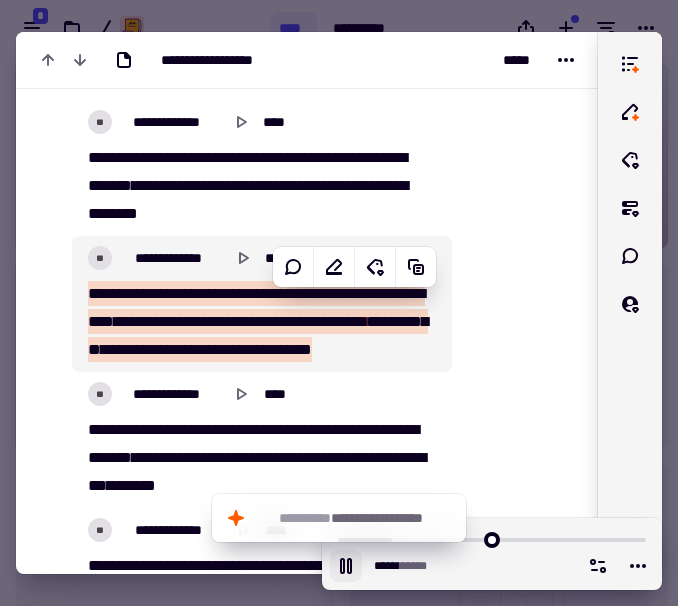 scroll, scrollTop: 1879, scrollLeft: 0, axis: vertical 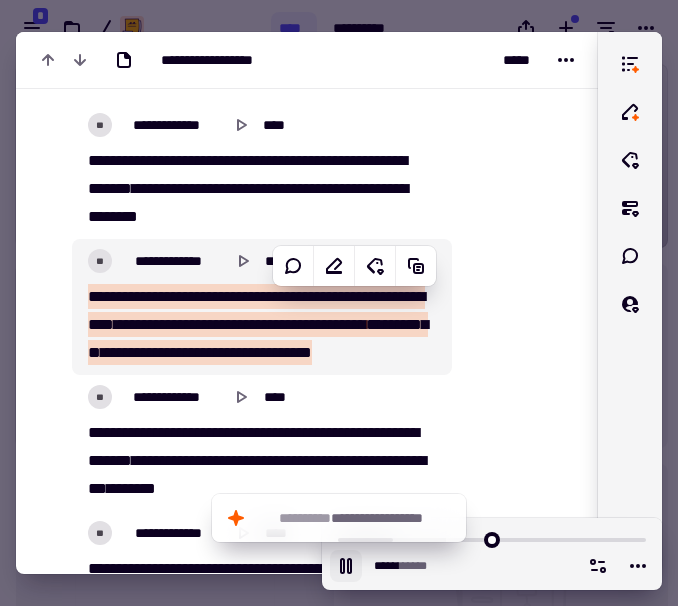 click on "*********" at bounding box center (115, 296) 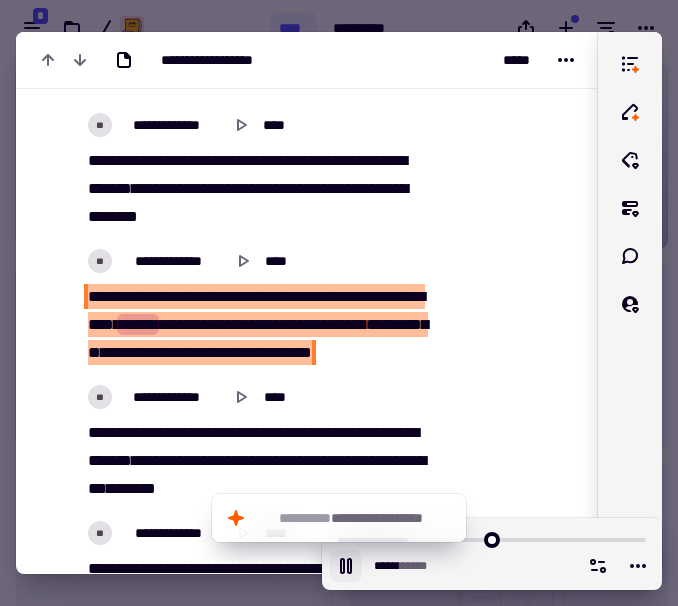 click on "[REDACTED]" at bounding box center [262, 325] 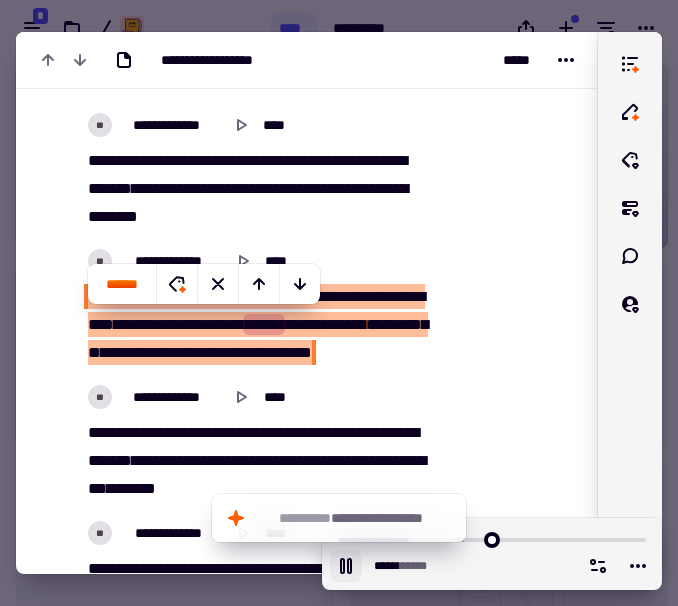 click on "[REDACTED]" at bounding box center [262, 325] 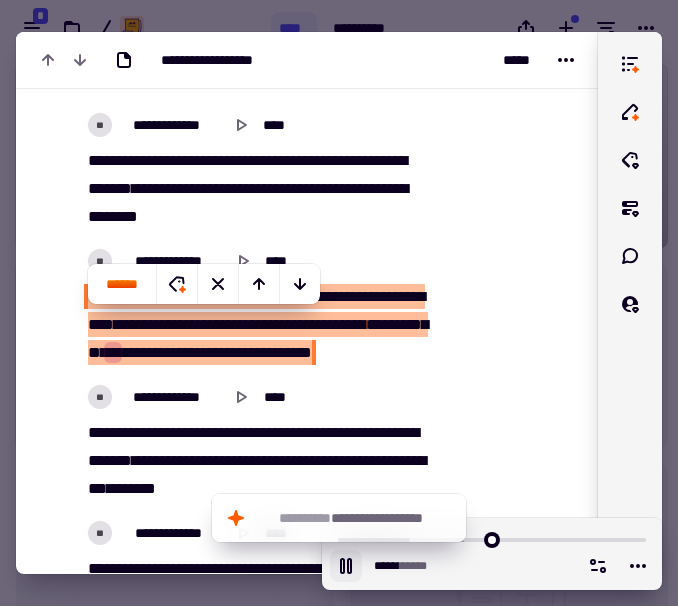 click at bounding box center [511, 1834] 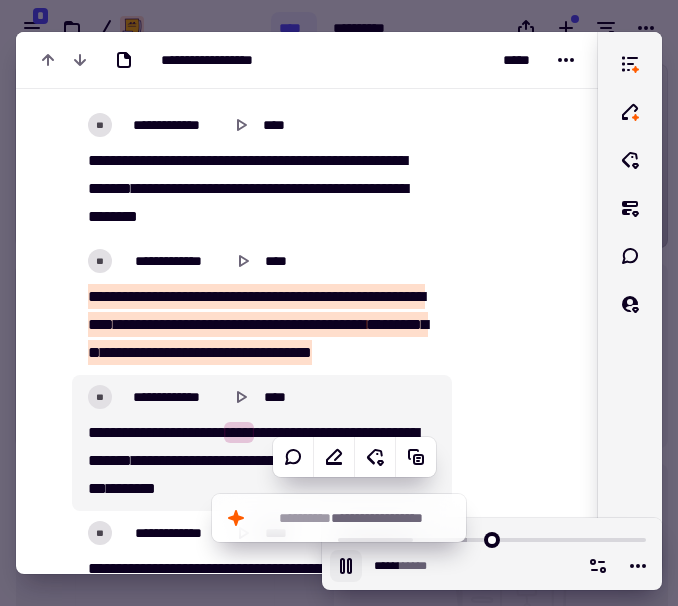 click 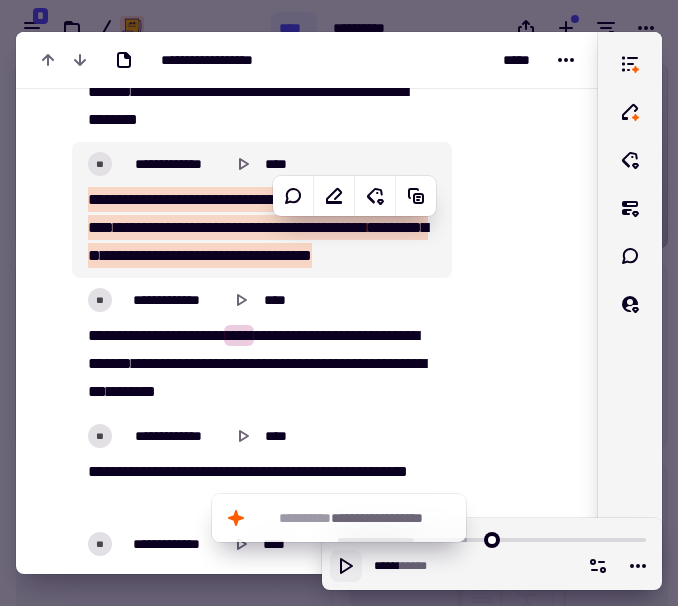 scroll, scrollTop: 1977, scrollLeft: 0, axis: vertical 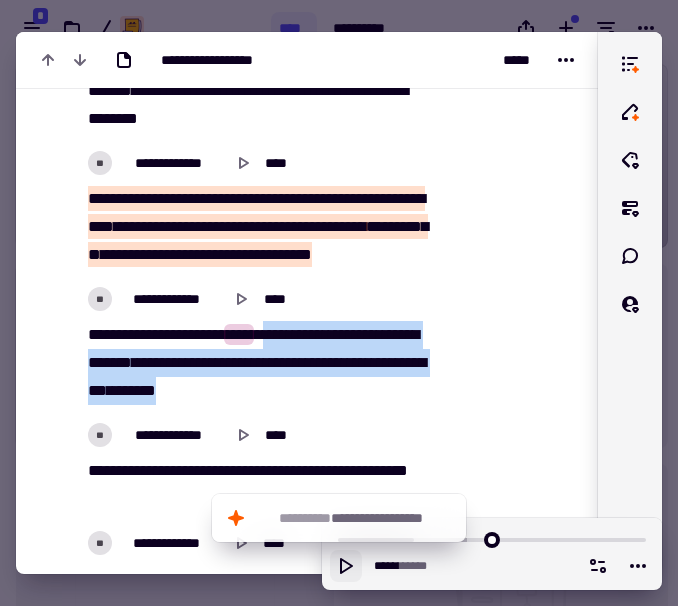 drag, startPoint x: 302, startPoint y: 448, endPoint x: 273, endPoint y: 388, distance: 66.64083 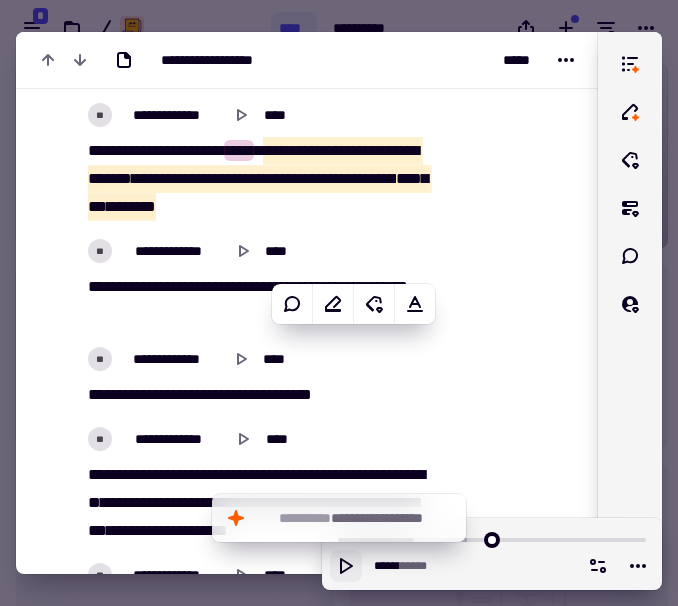 scroll, scrollTop: 2237, scrollLeft: 0, axis: vertical 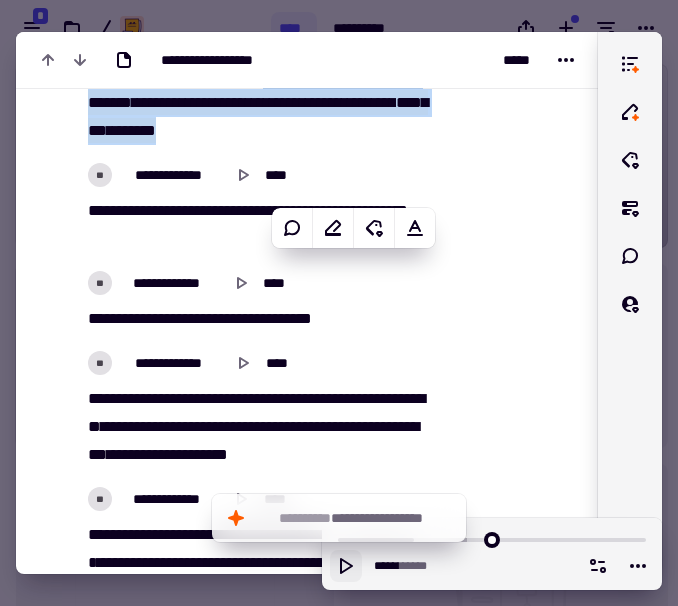 click on "****" at bounding box center (155, 318) 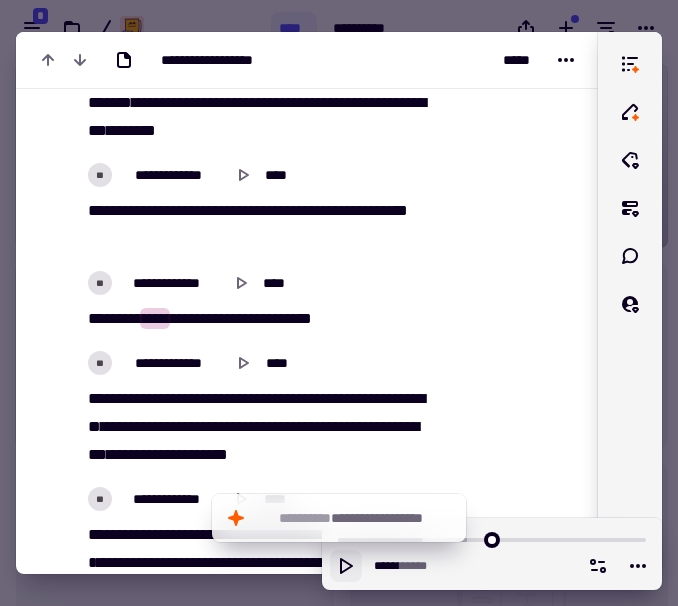 click 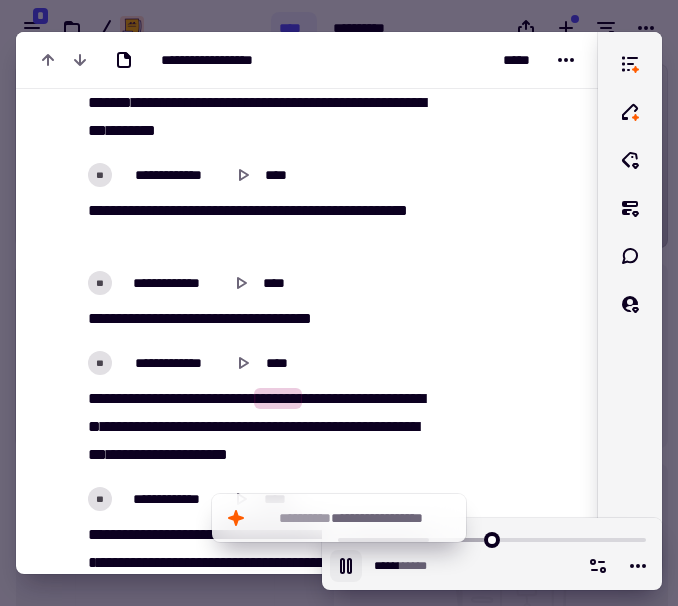 click on "*****" at bounding box center [103, 210] 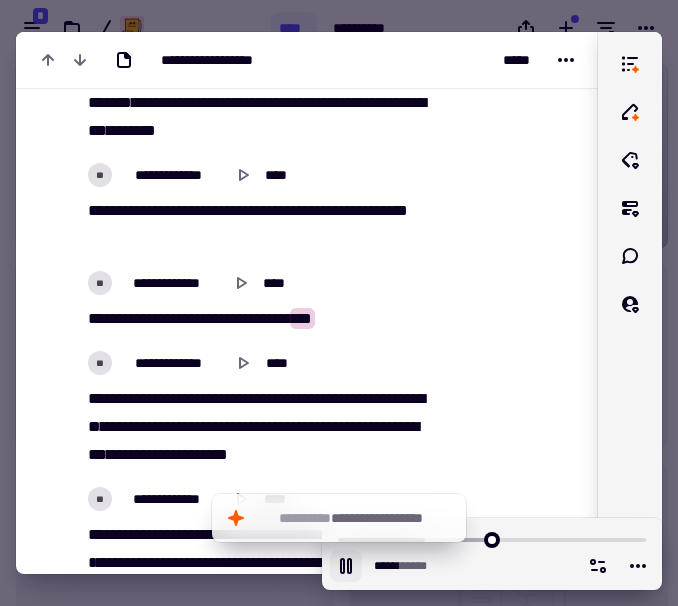 click 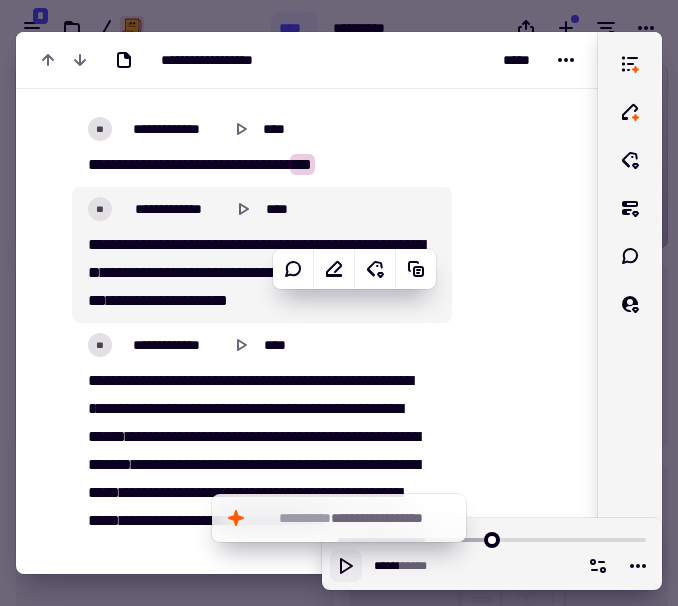 scroll, scrollTop: 2394, scrollLeft: 0, axis: vertical 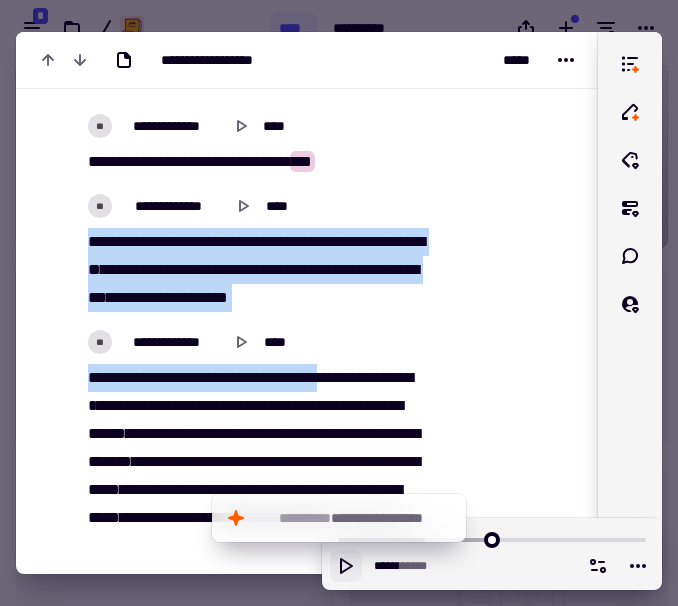 drag, startPoint x: 89, startPoint y: 300, endPoint x: 342, endPoint y: 435, distance: 286.7647 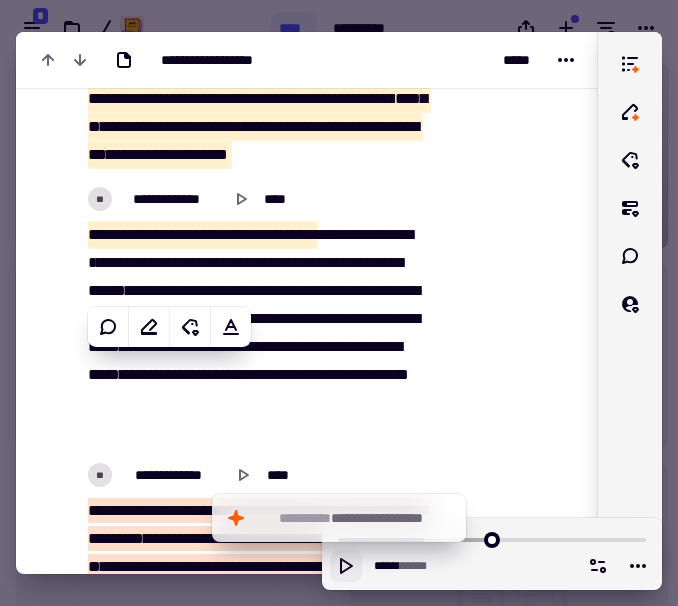 scroll, scrollTop: 2538, scrollLeft: 0, axis: vertical 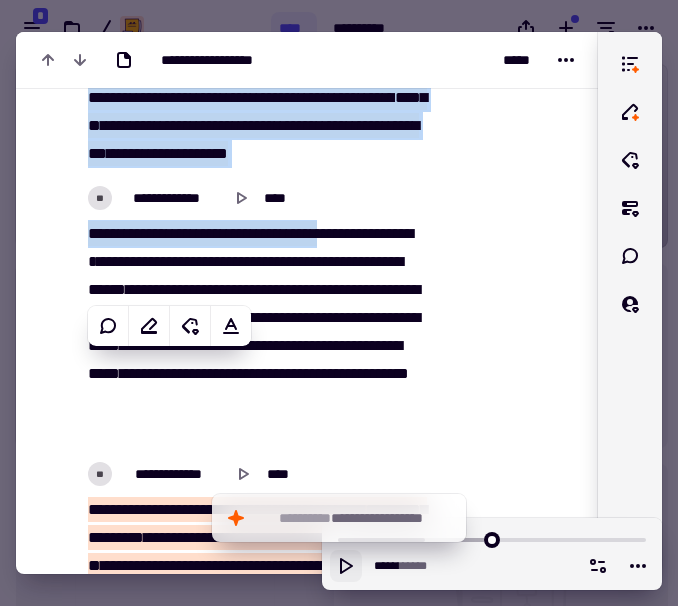 click on "**********" at bounding box center (254, 303) 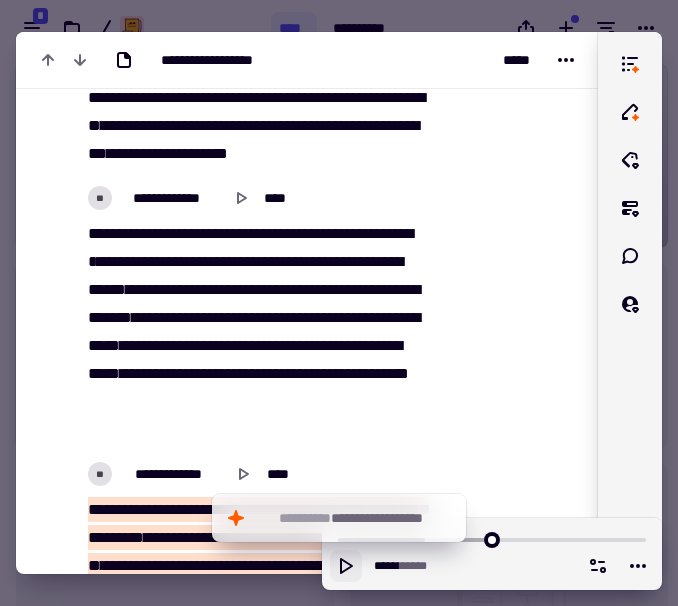 type on "******" 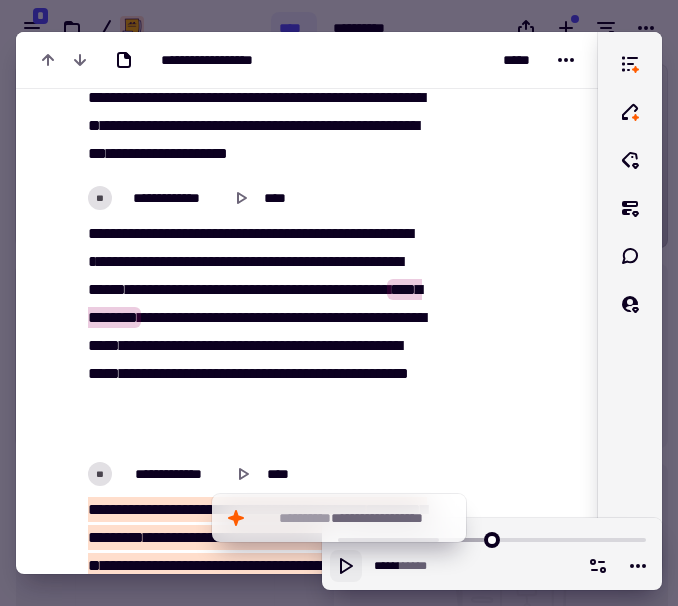 type 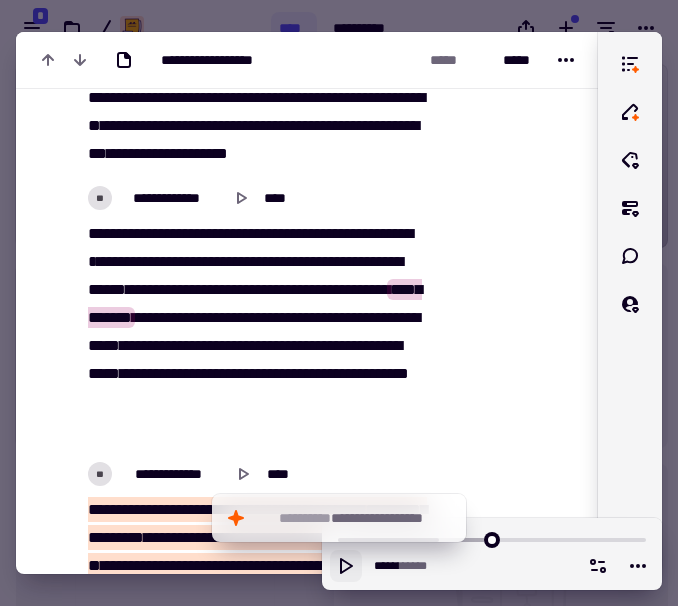 click 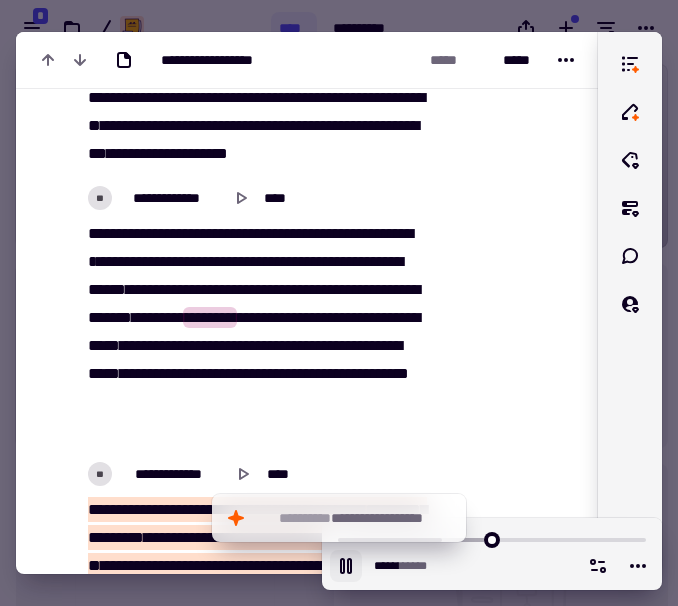 click 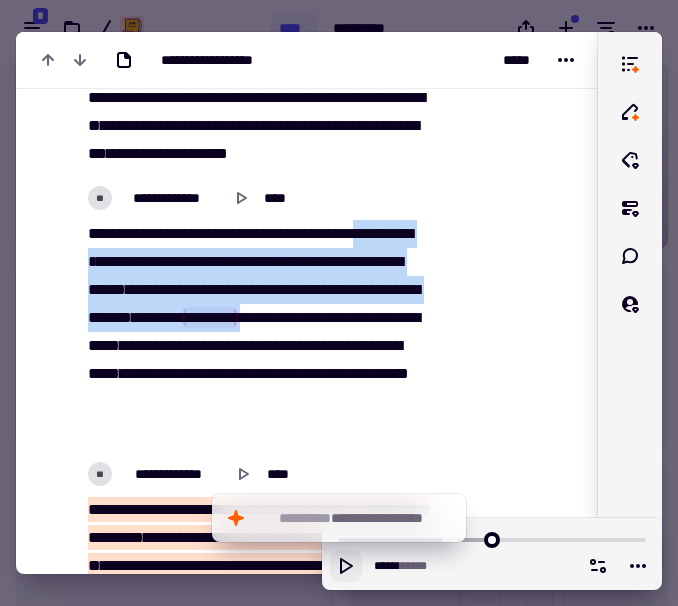 drag, startPoint x: 89, startPoint y: 316, endPoint x: 203, endPoint y: 403, distance: 143.40501 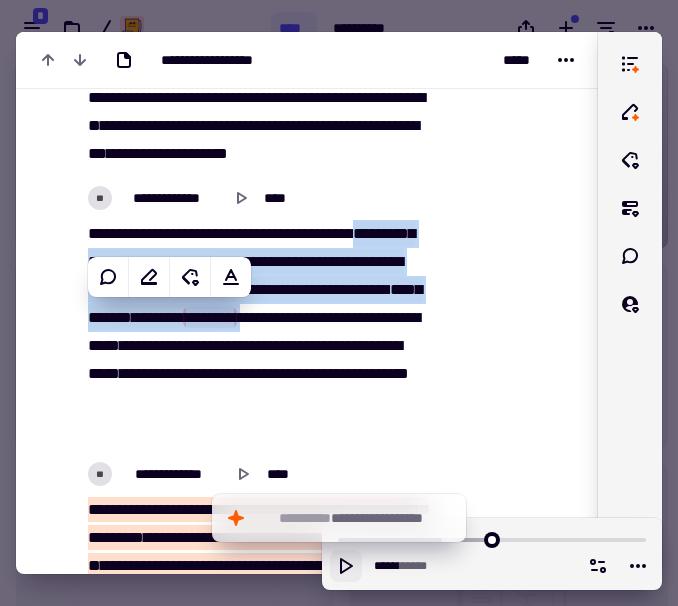 click on "****" at bounding box center [258, 317] 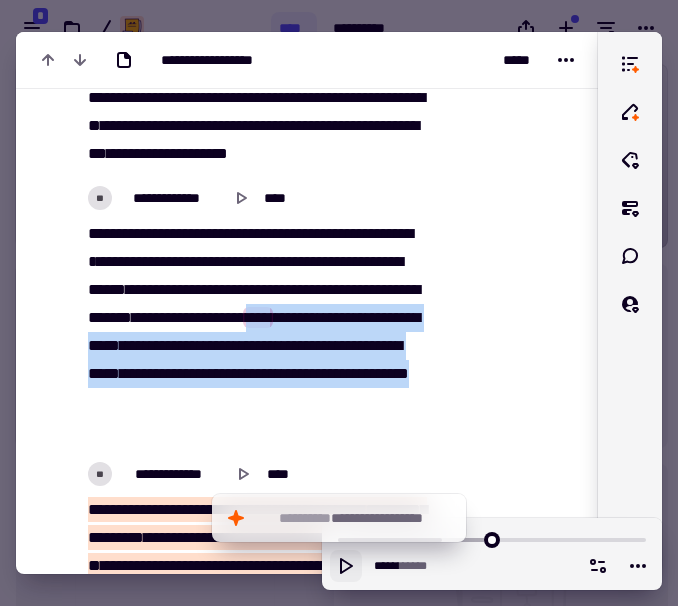 drag, startPoint x: 208, startPoint y: 401, endPoint x: 258, endPoint y: 487, distance: 99.47864 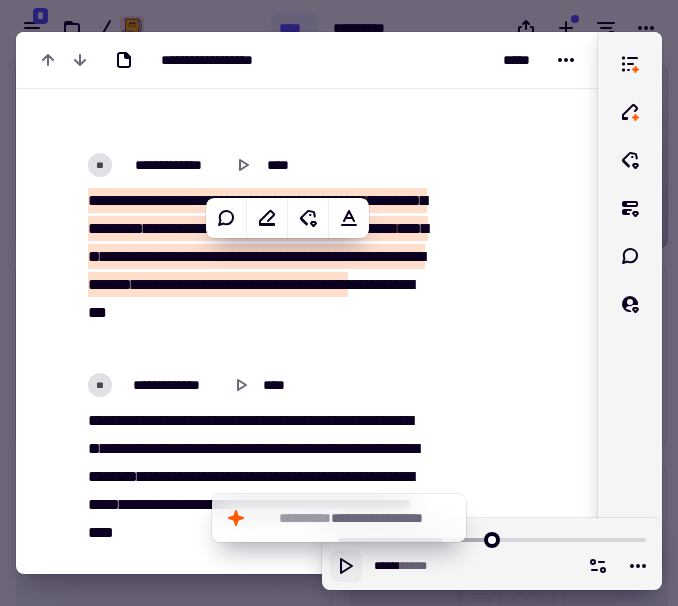 scroll, scrollTop: 2848, scrollLeft: 0, axis: vertical 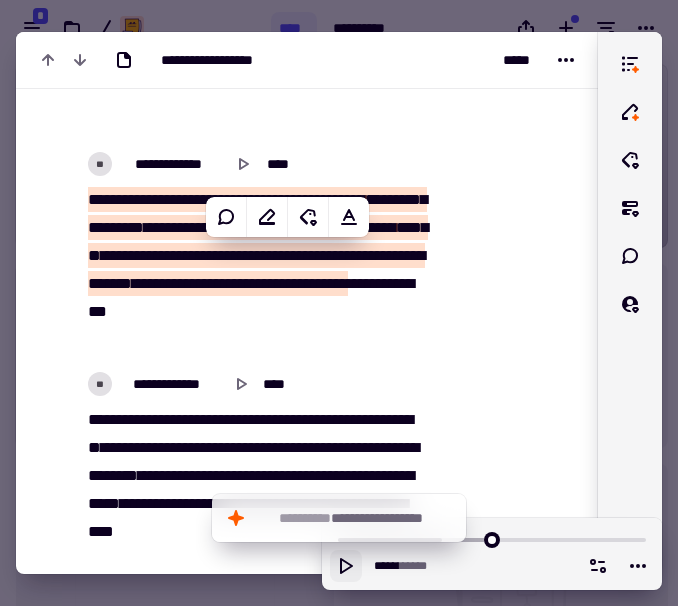 click on "****" at bounding box center [366, 283] 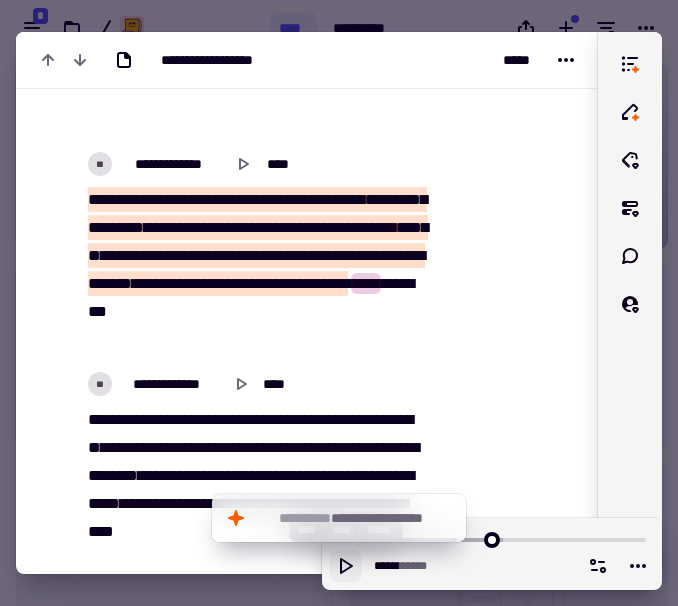 click 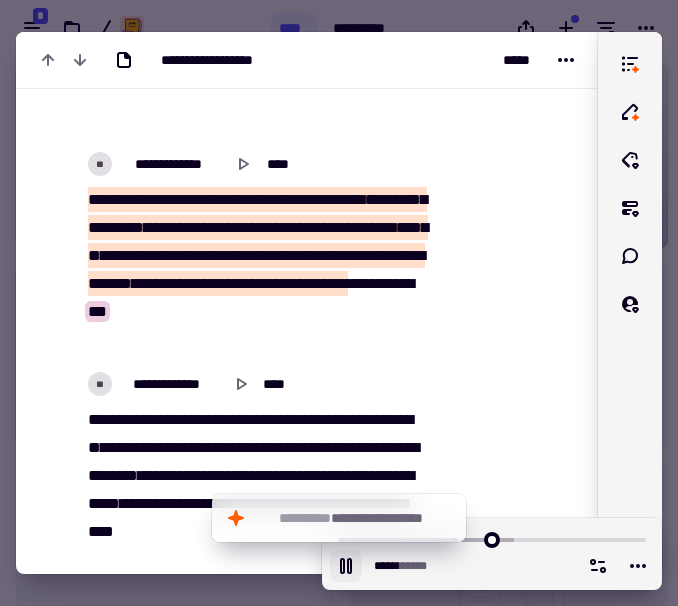 click 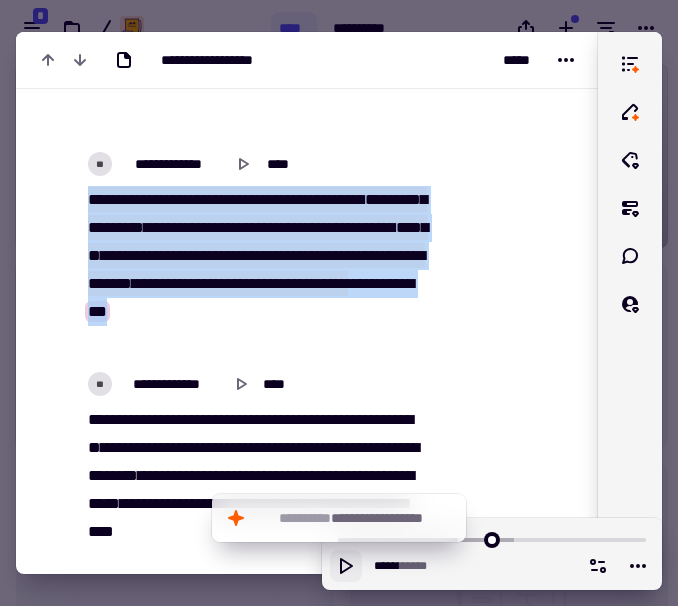 drag, startPoint x: 138, startPoint y: 402, endPoint x: 77, endPoint y: 261, distance: 153.62943 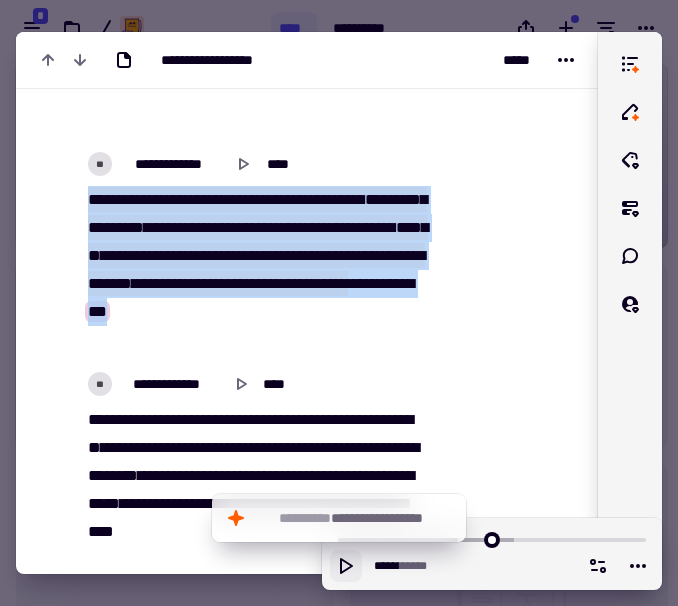 click on "[REDACTED]" at bounding box center [256, 270] 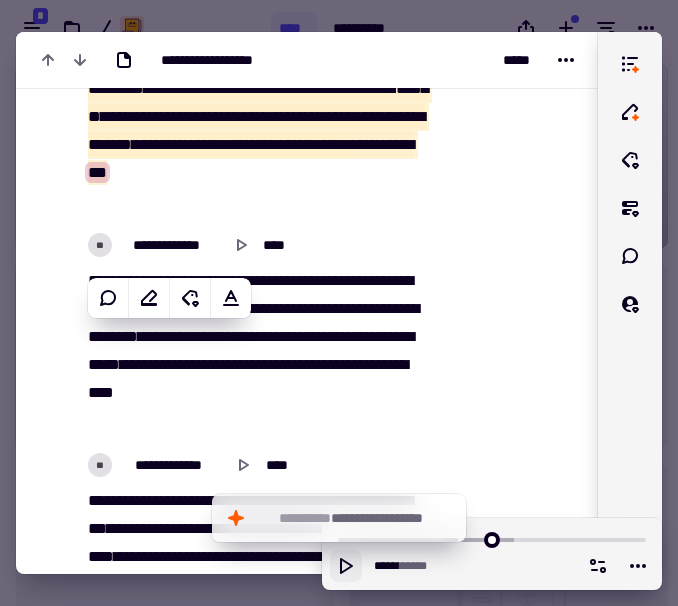 scroll, scrollTop: 2993, scrollLeft: 0, axis: vertical 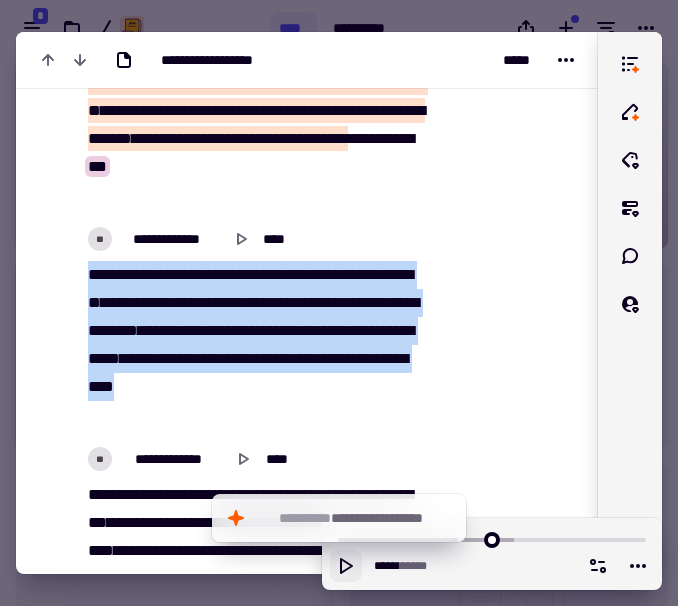 drag, startPoint x: 123, startPoint y: 471, endPoint x: 83, endPoint y: 335, distance: 141.76036 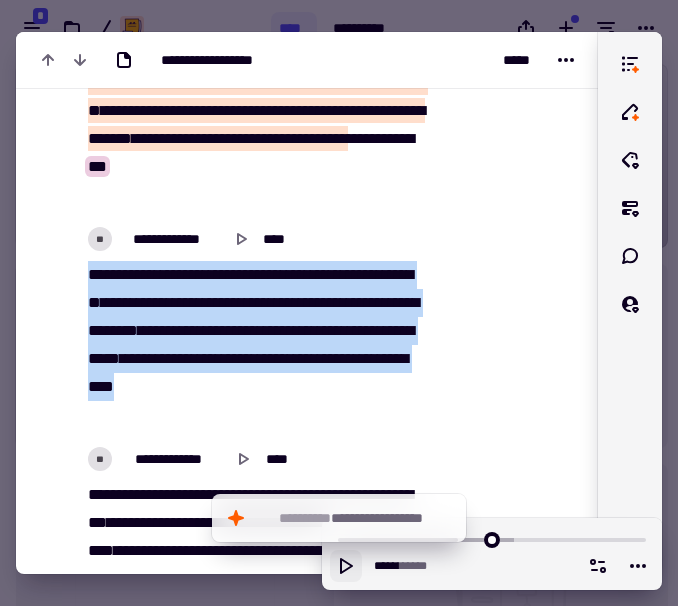 click on "[REDACTED]" at bounding box center [256, 345] 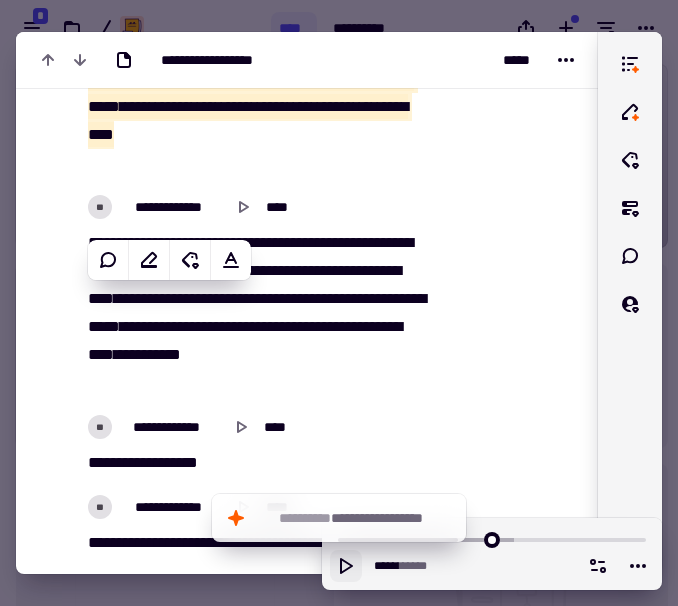 scroll, scrollTop: 3246, scrollLeft: 0, axis: vertical 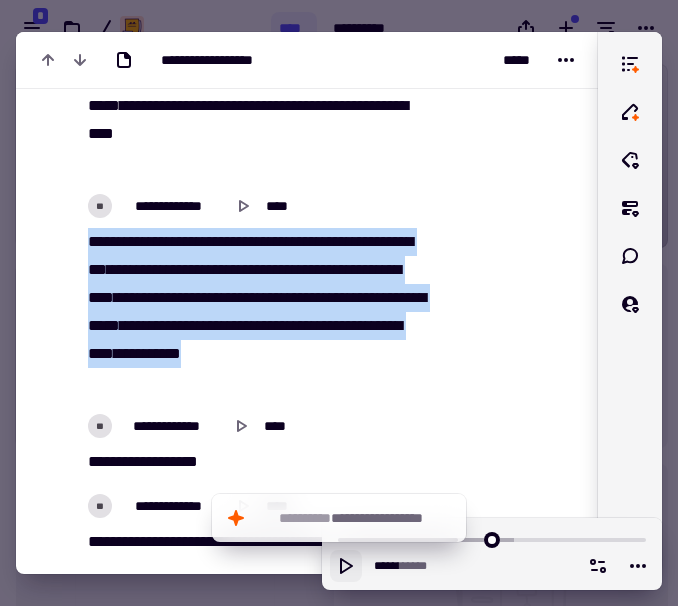 drag, startPoint x: 133, startPoint y: 436, endPoint x: 83, endPoint y: 304, distance: 141.1524 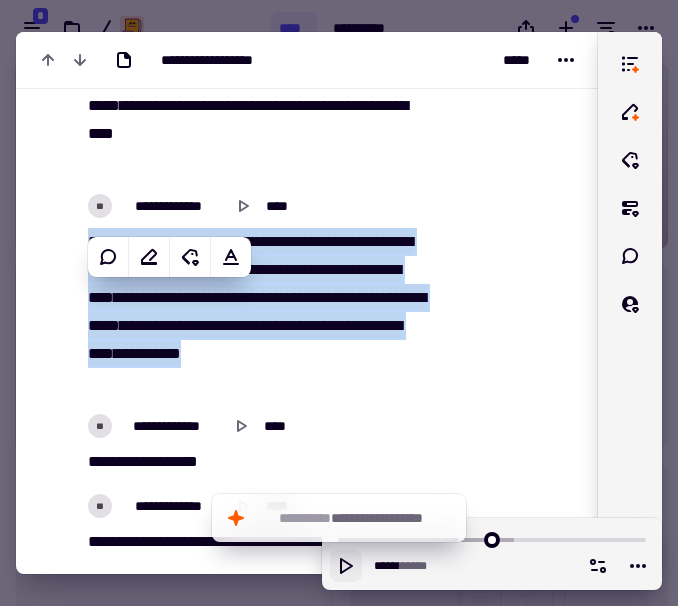 click on "****" at bounding box center (384, 325) 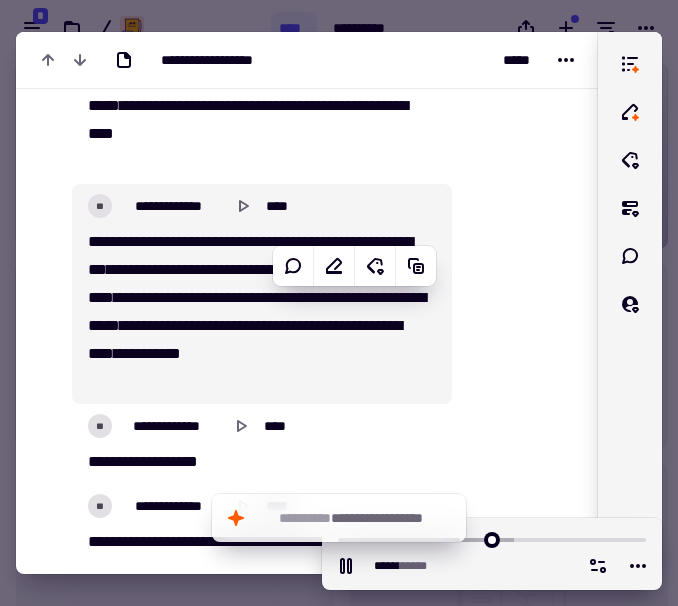 click on "***" at bounding box center [339, 297] 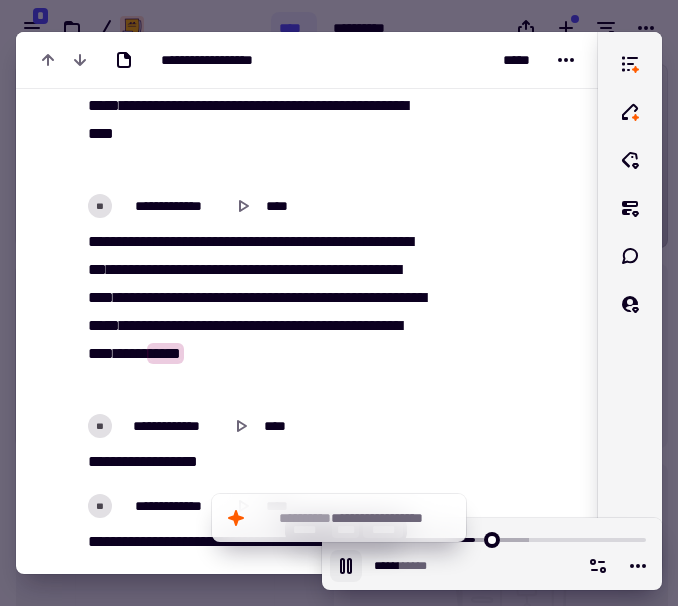 click 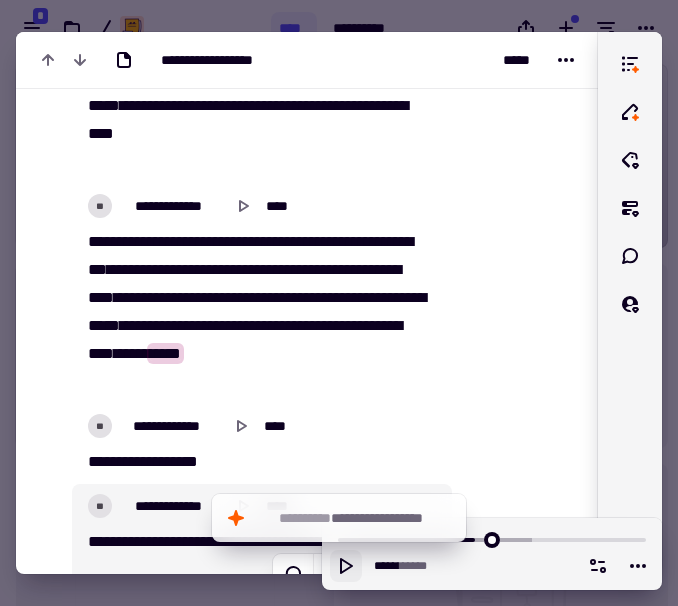 scroll, scrollTop: 3422, scrollLeft: 0, axis: vertical 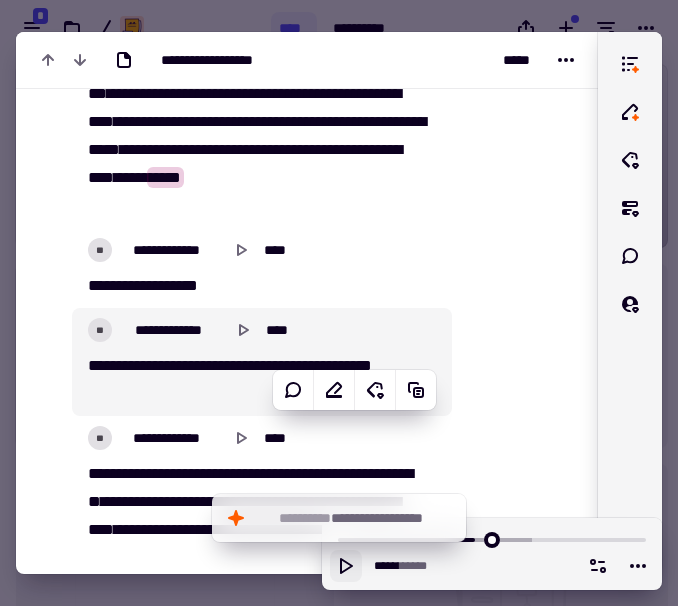 click 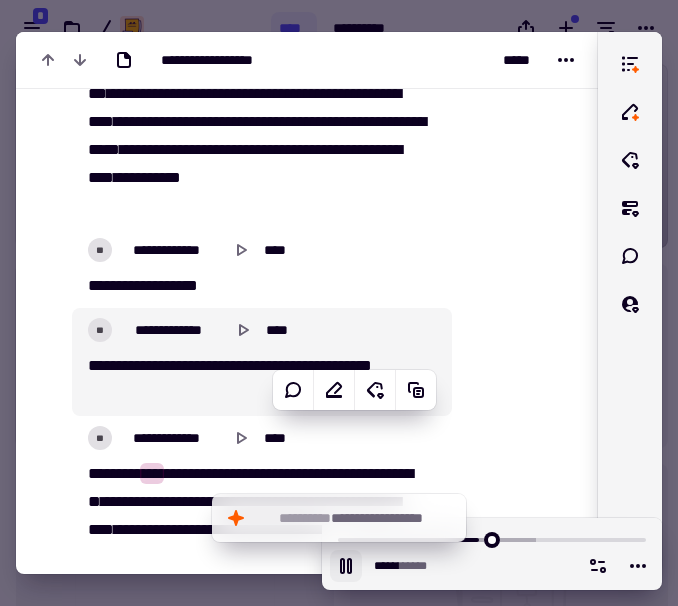 click 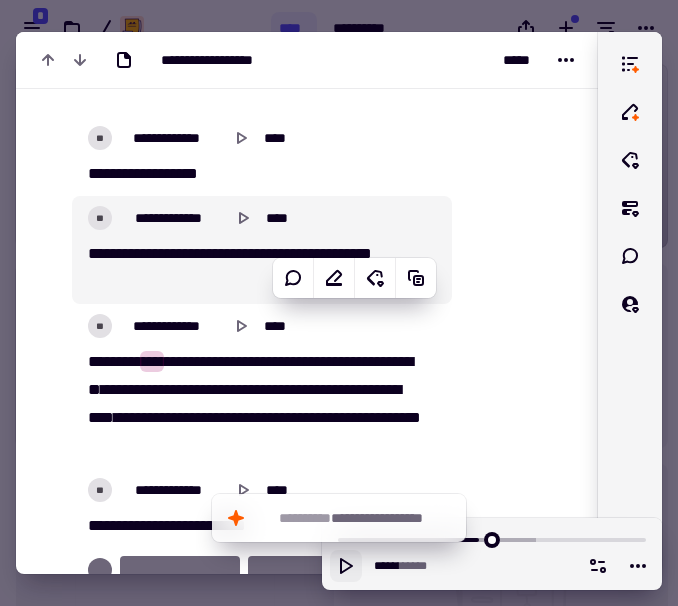 scroll, scrollTop: 3535, scrollLeft: 0, axis: vertical 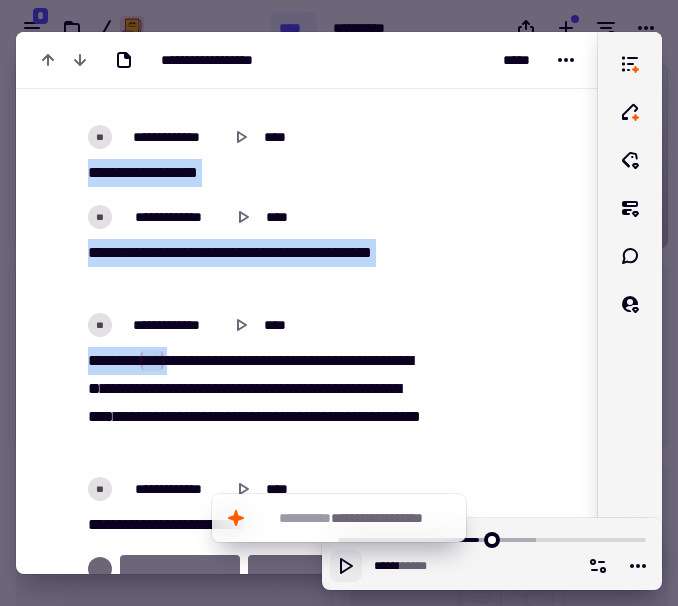 drag, startPoint x: 85, startPoint y: 232, endPoint x: 182, endPoint y: 418, distance: 209.77368 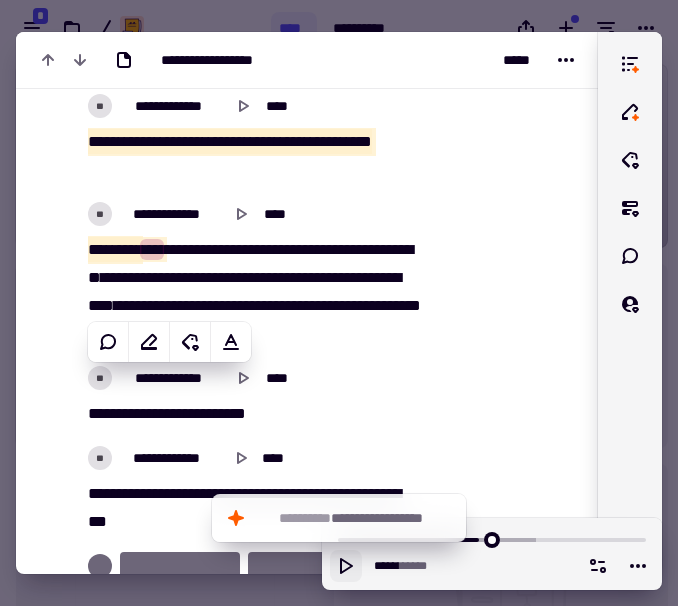 scroll, scrollTop: 3669, scrollLeft: 0, axis: vertical 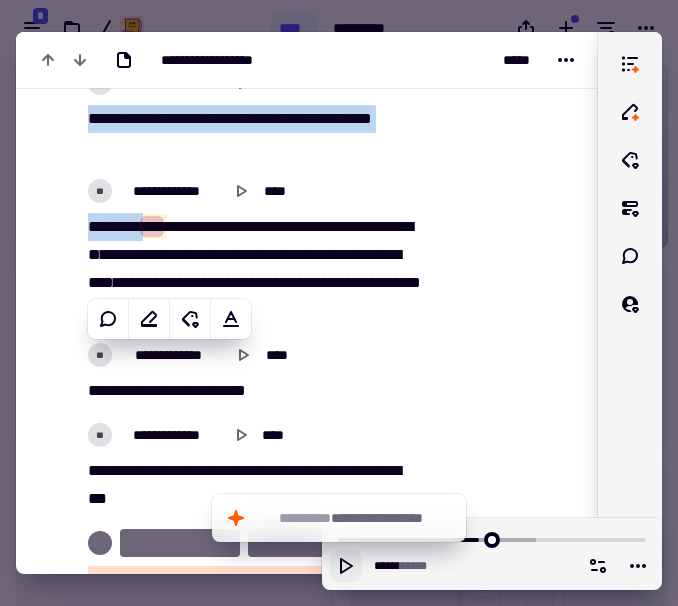 click on "[REDACTED]" at bounding box center [256, 269] 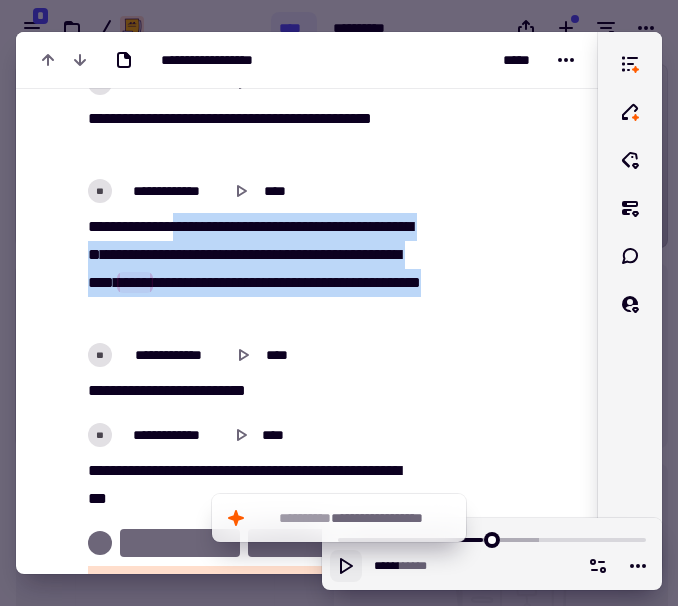 drag, startPoint x: 188, startPoint y: 281, endPoint x: 367, endPoint y: 366, distance: 198.15651 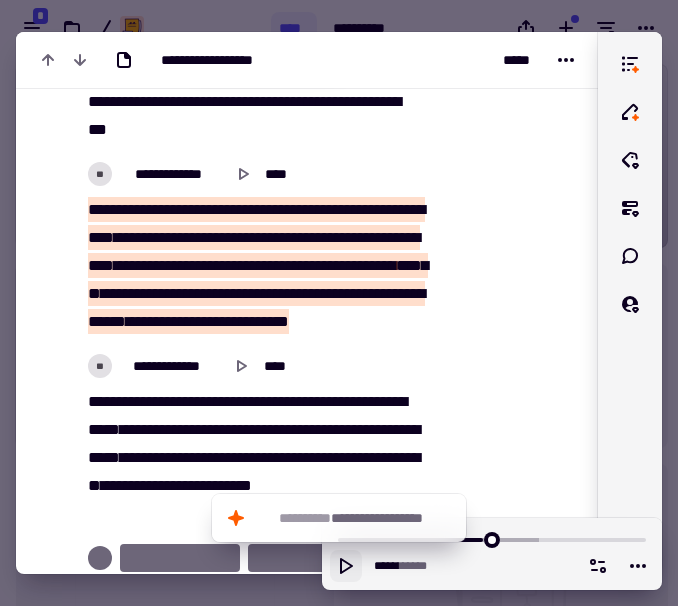 scroll, scrollTop: 4040, scrollLeft: 0, axis: vertical 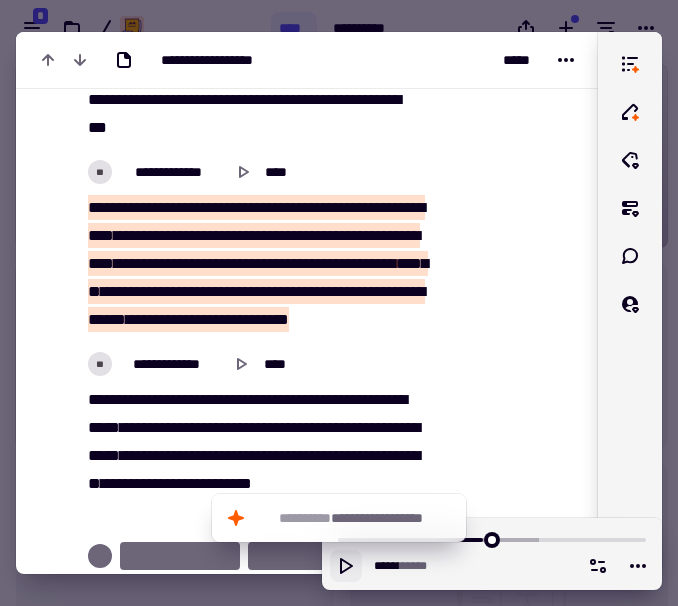 click on "**********" at bounding box center [251, 207] 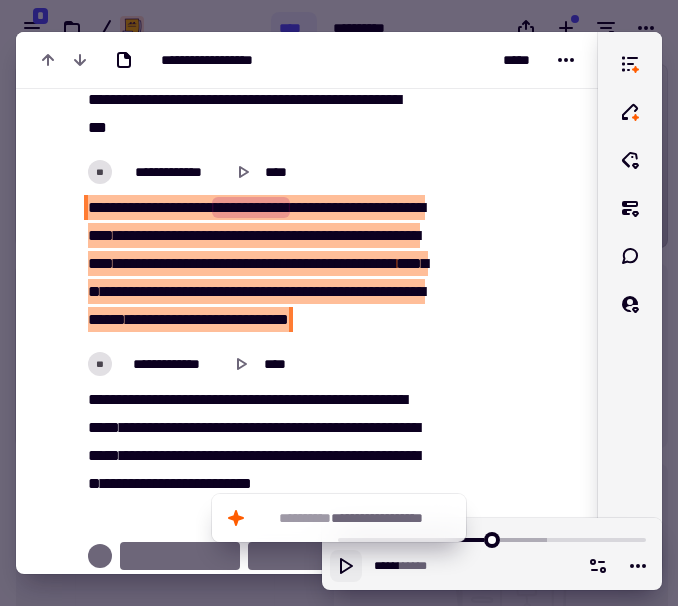 click on "**********" at bounding box center (251, 207) 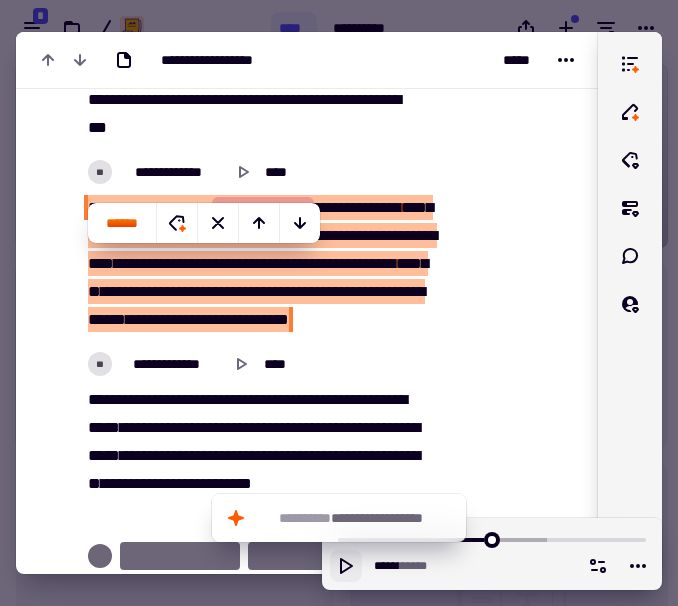 click on "******" at bounding box center [227, 291] 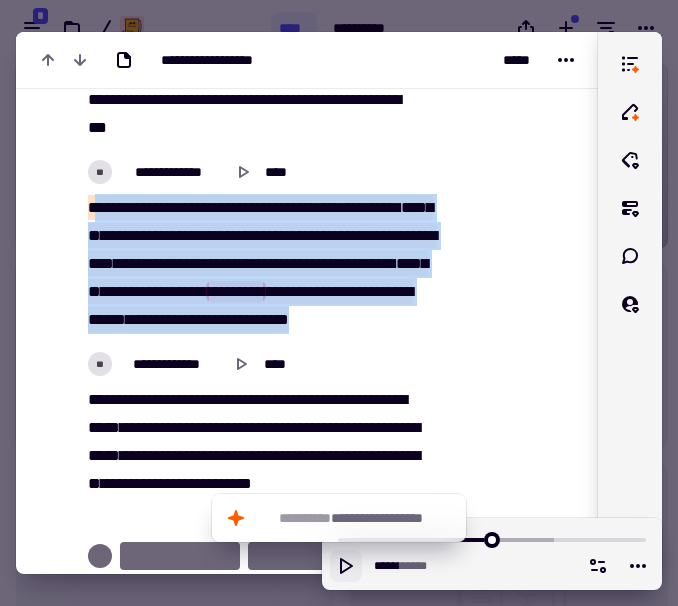 drag, startPoint x: 93, startPoint y: 263, endPoint x: 348, endPoint y: 408, distance: 293.3428 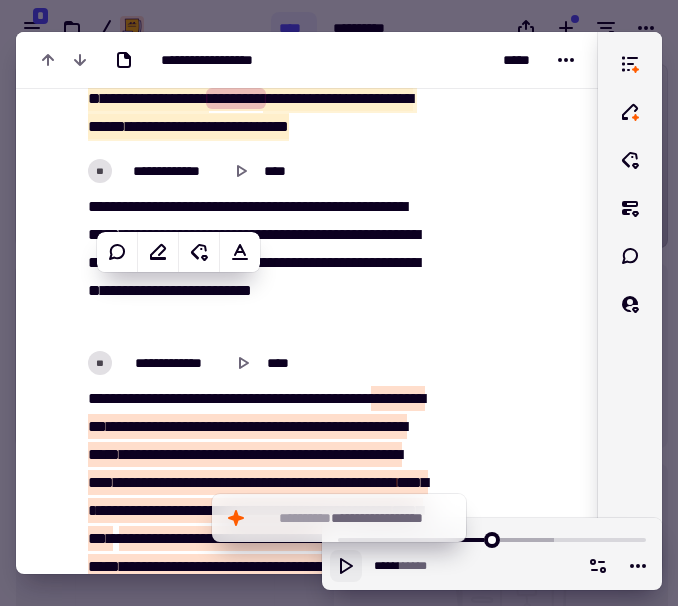 scroll, scrollTop: 4297, scrollLeft: 0, axis: vertical 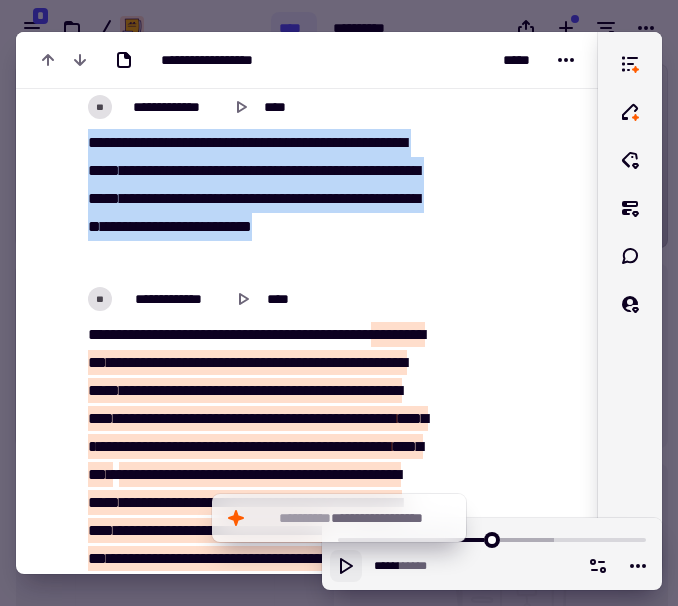 drag, startPoint x: 230, startPoint y: 336, endPoint x: 74, endPoint y: 235, distance: 185.84132 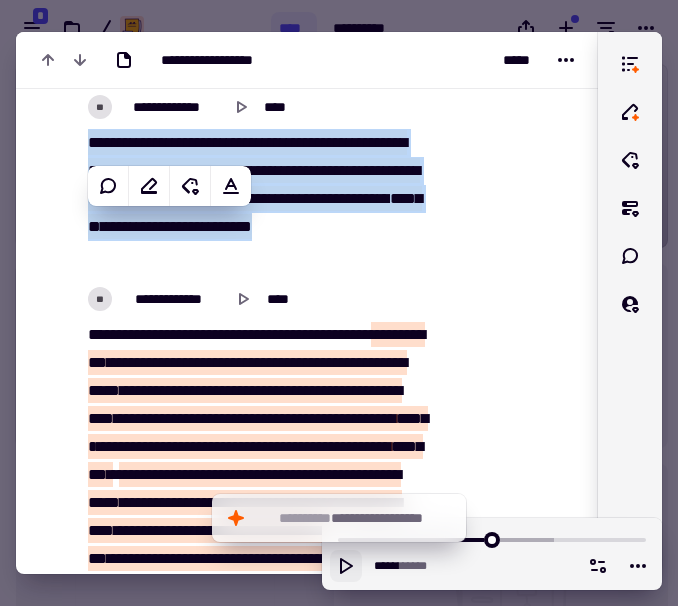 click on "[REDACTED]" at bounding box center [256, 199] 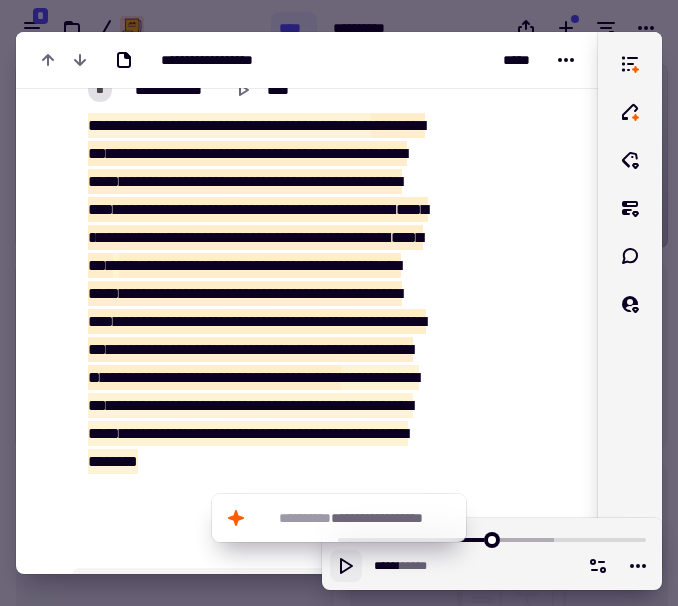 scroll, scrollTop: 4570, scrollLeft: 0, axis: vertical 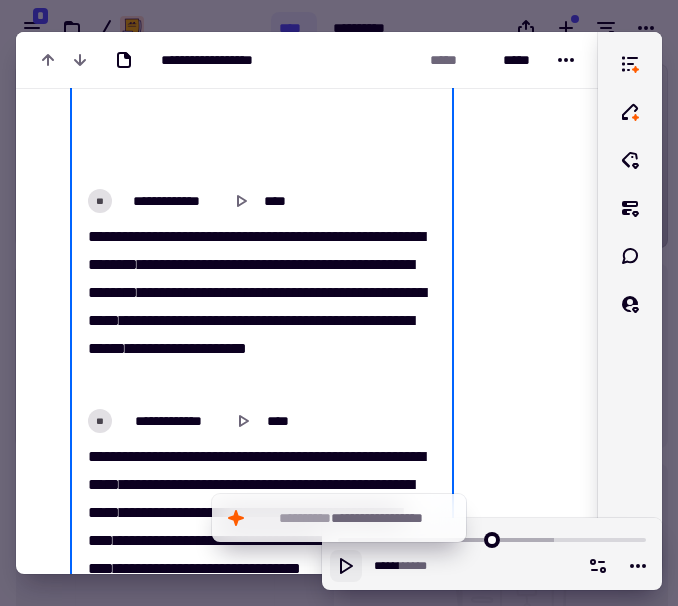 click on "[REDACTED]" at bounding box center [256, -53] 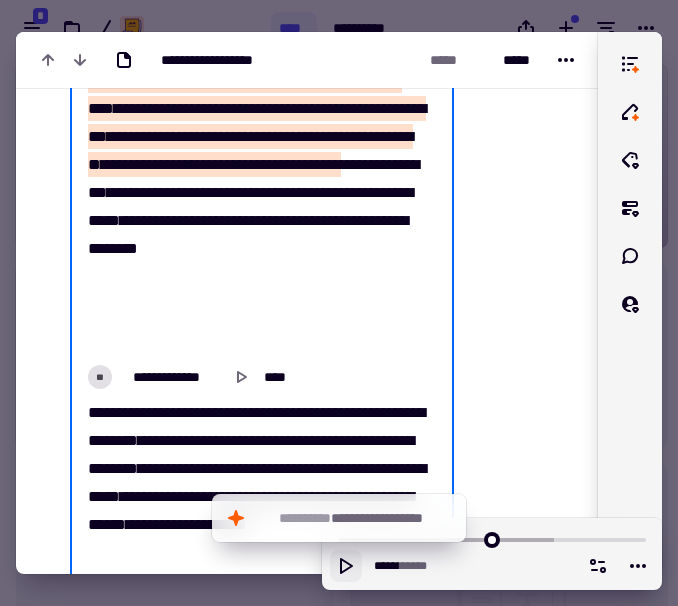 scroll, scrollTop: 4673, scrollLeft: 0, axis: vertical 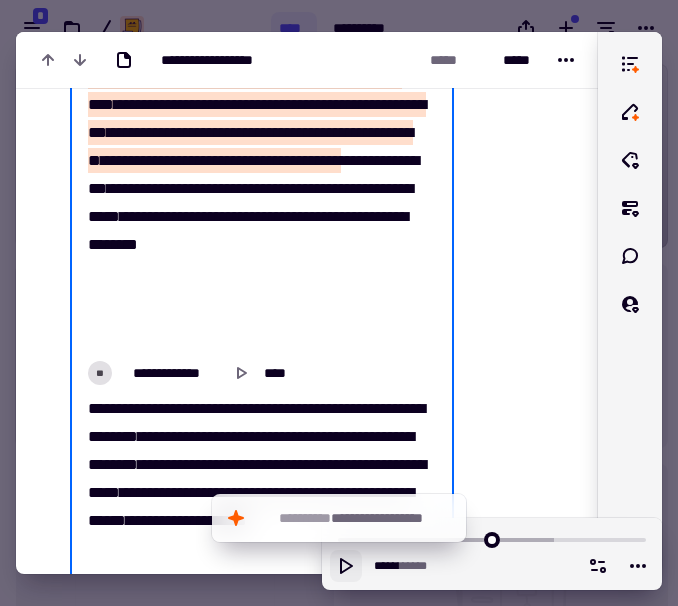 click at bounding box center [511, -1026] 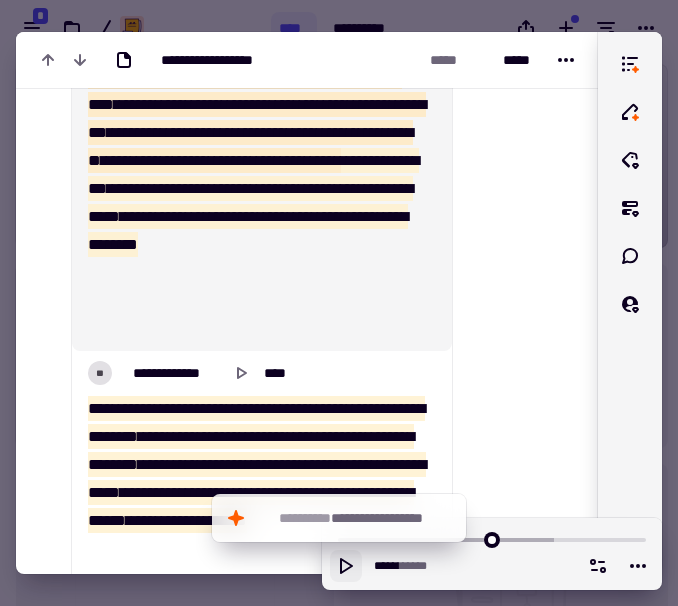 click on "[REDACTED]" at bounding box center (256, 119) 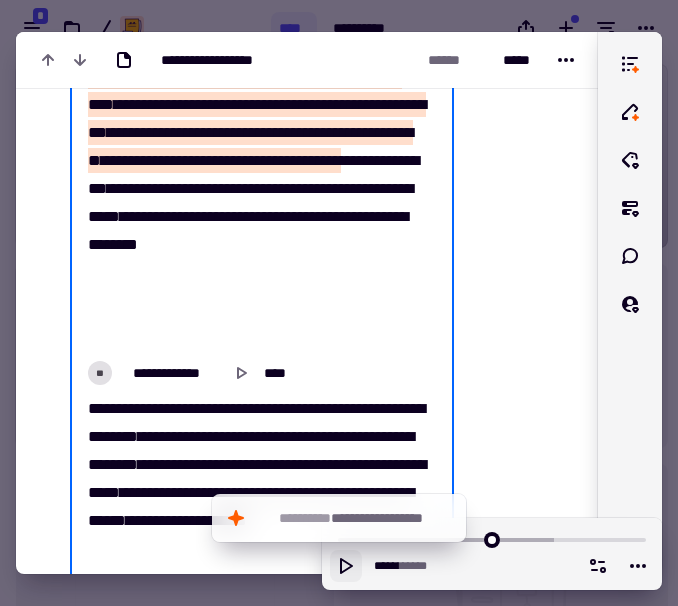 click at bounding box center [511, -1026] 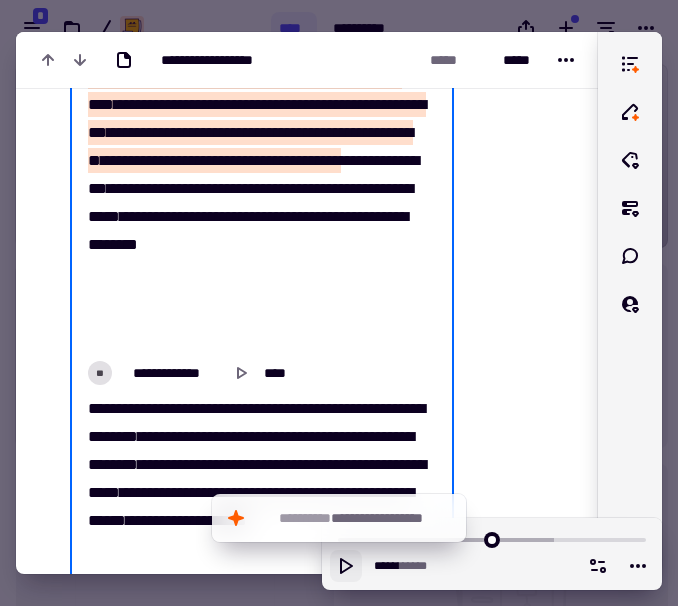 click on "[REDACTED]" at bounding box center (307, -1035) 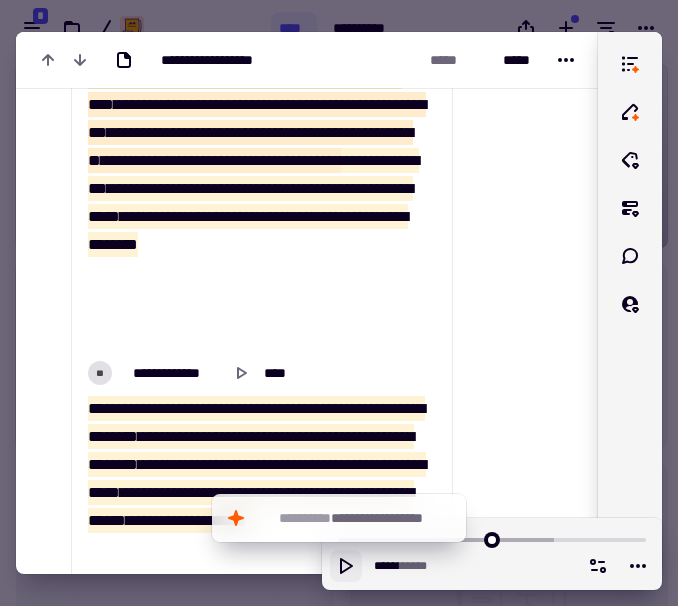 click on "[REDACTED]" at bounding box center (307, -1035) 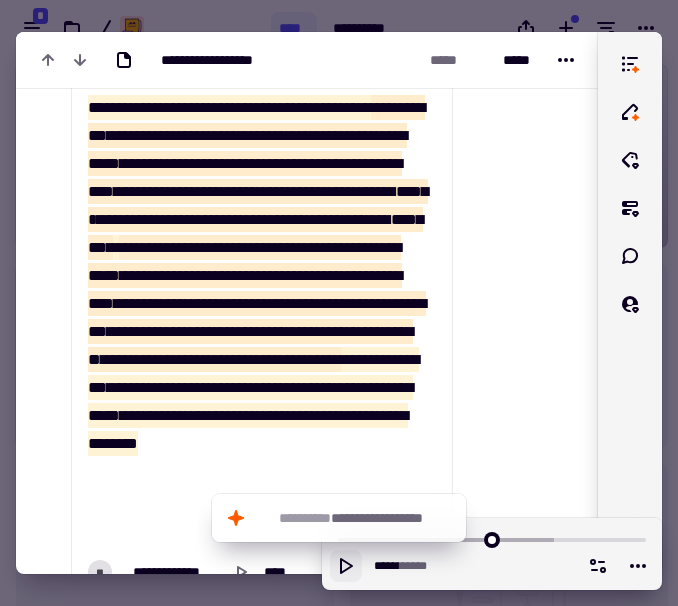 scroll, scrollTop: 4555, scrollLeft: 0, axis: vertical 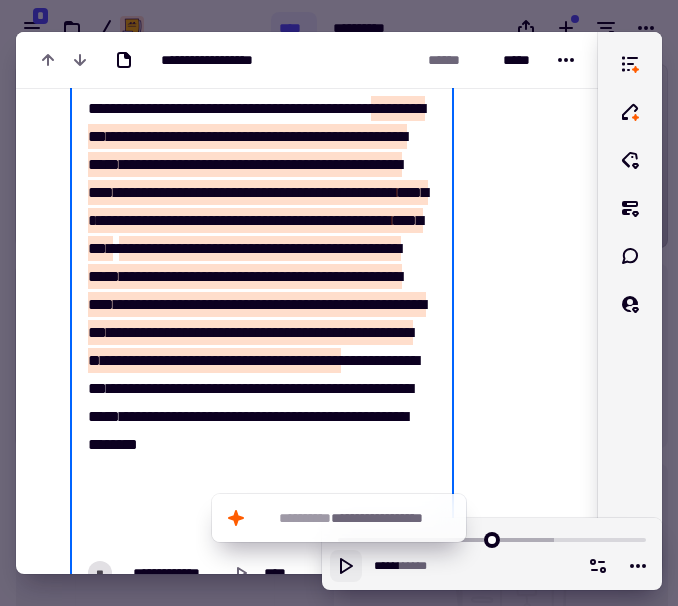 click on "*****" at bounding box center [296, 108] 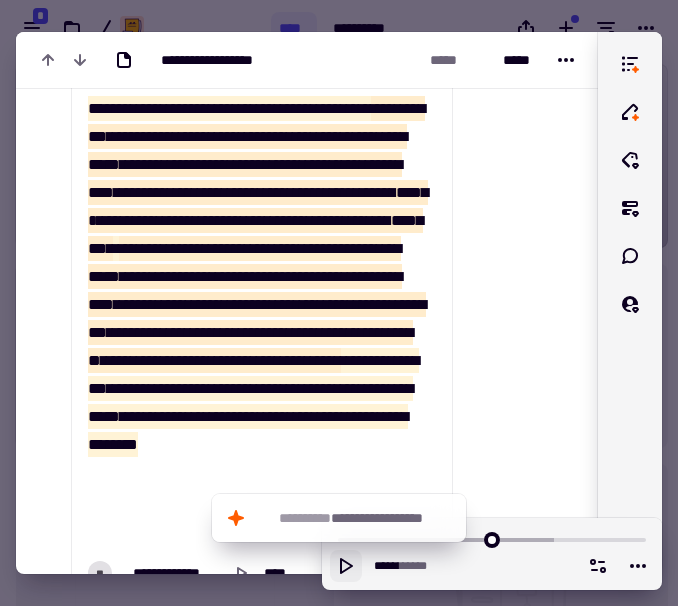 click at bounding box center (511, -826) 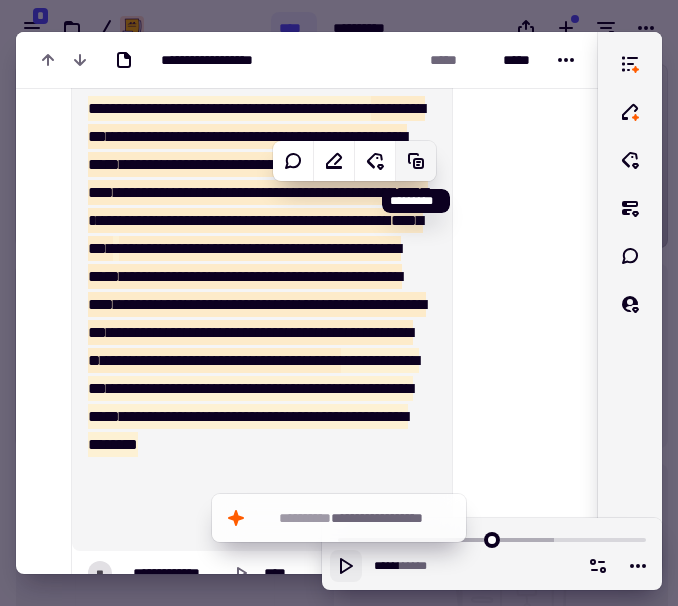 click 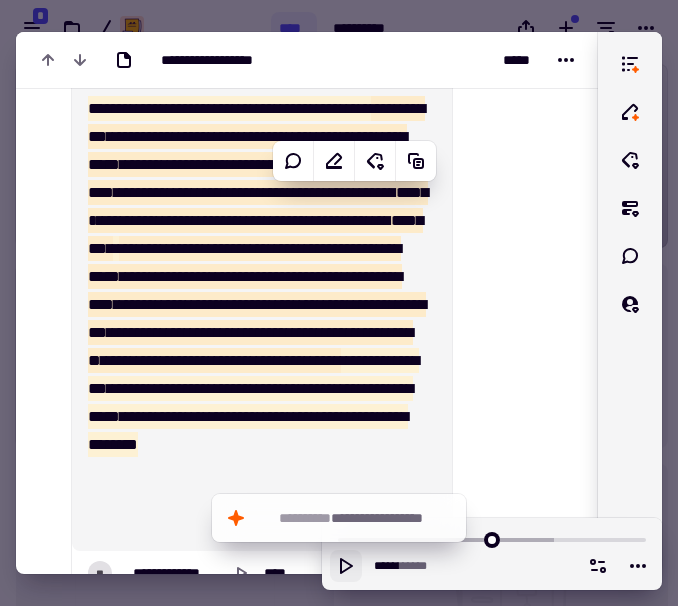 click on "[REDACTED]" at bounding box center (262, 301) 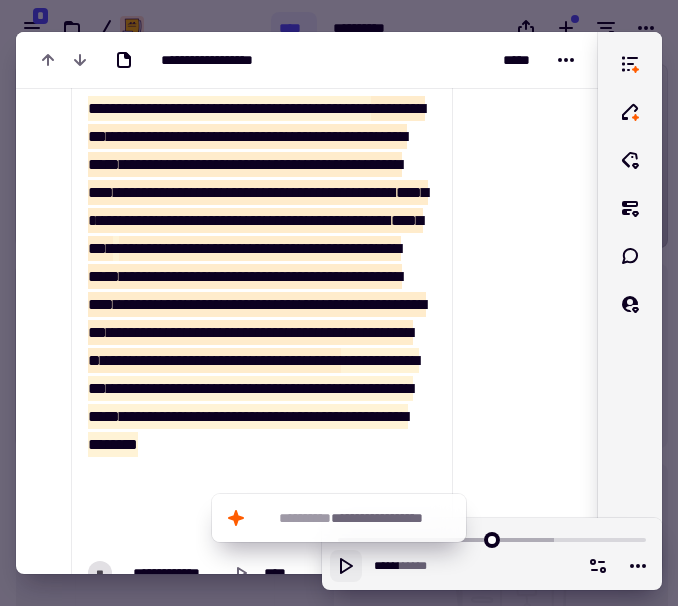 click 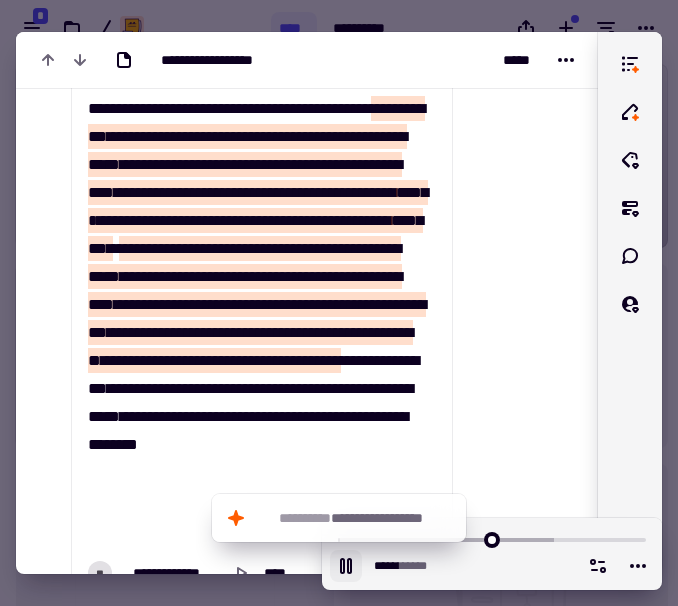 click on "*******" at bounding box center [109, 108] 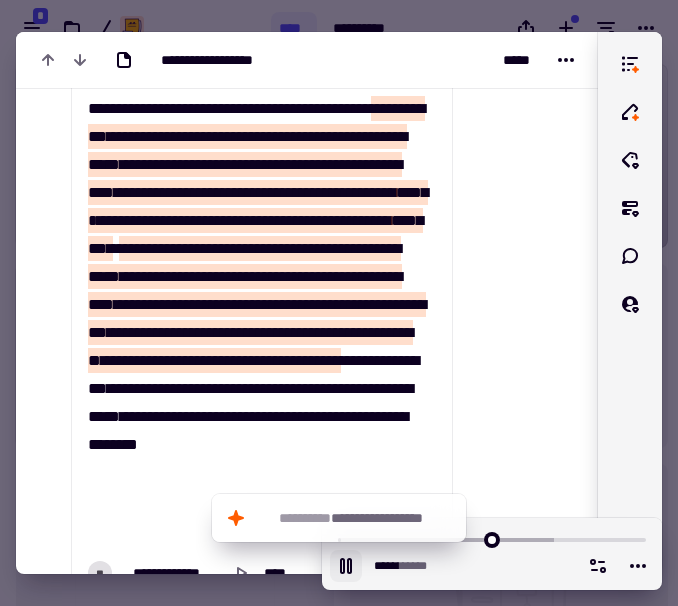 click on "*******" at bounding box center [109, 108] 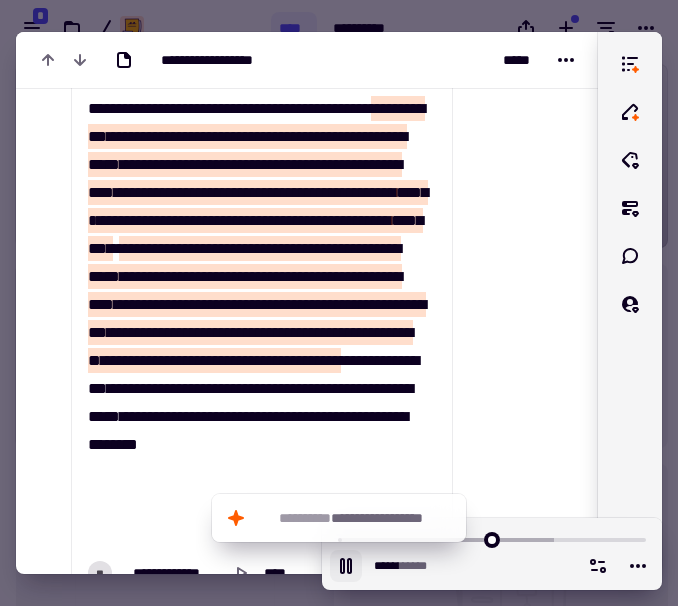 click at bounding box center (511, -826) 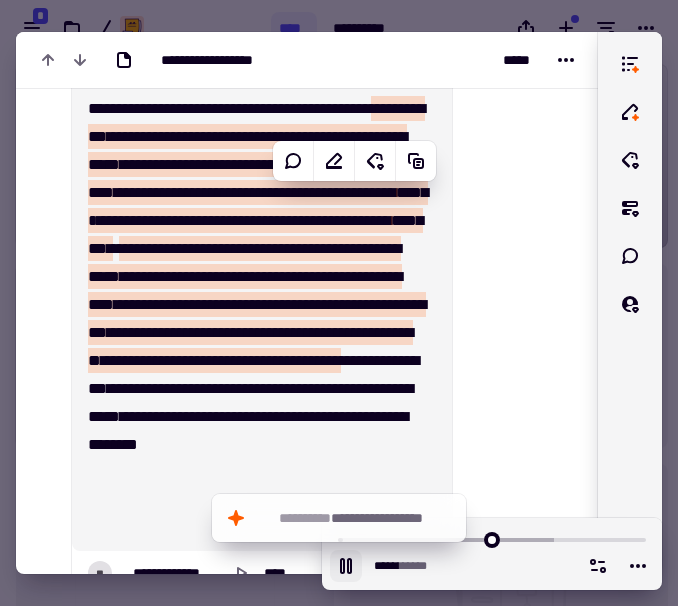 click 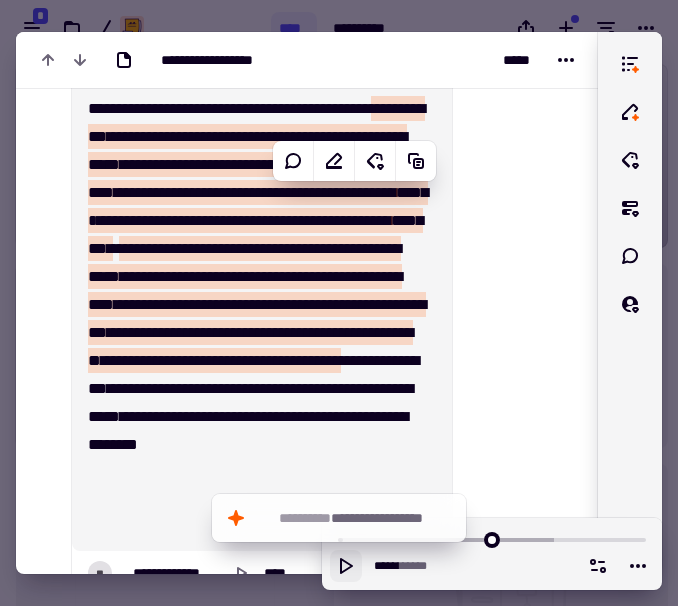 click on "*****" at bounding box center (249, 164) 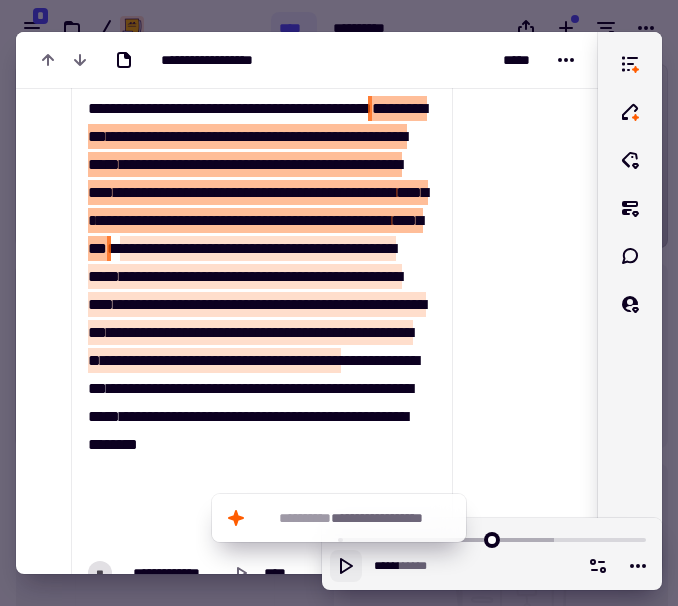 click on "****" at bounding box center (384, 108) 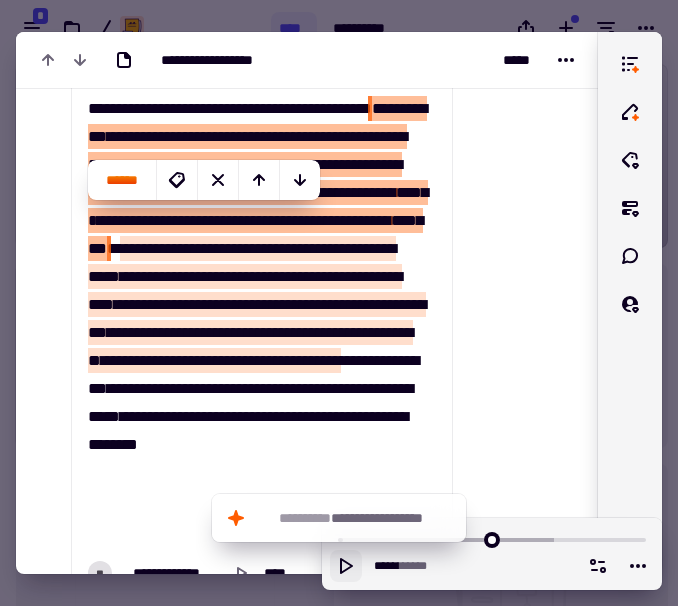 click on "****" at bounding box center (384, 108) 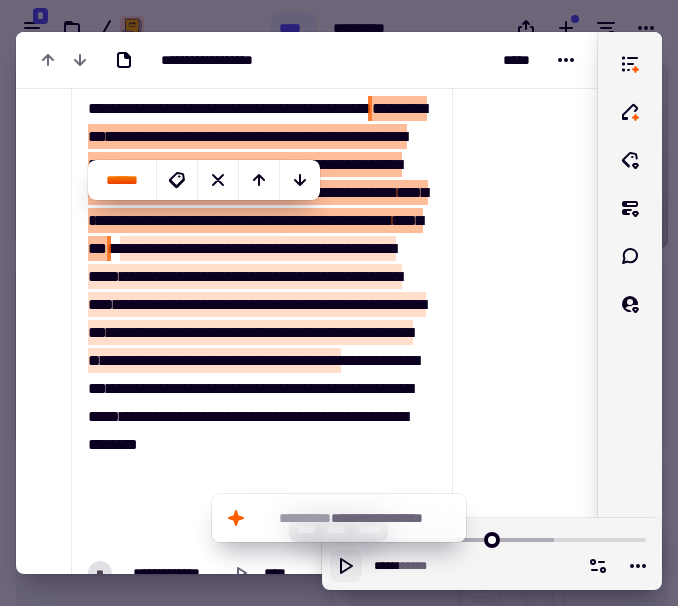 click 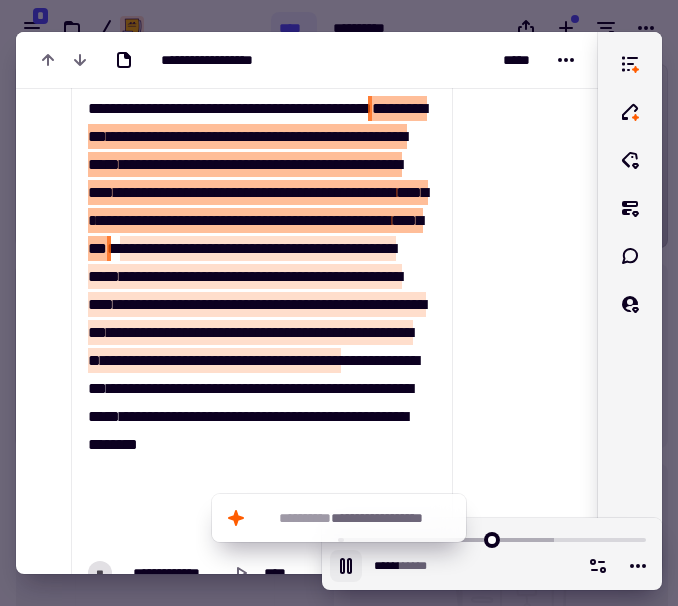 click on "*******" at bounding box center [266, 136] 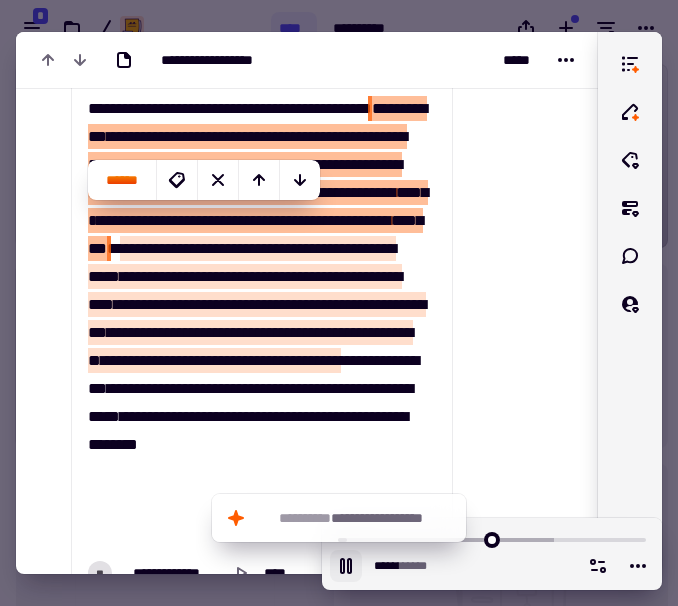 click 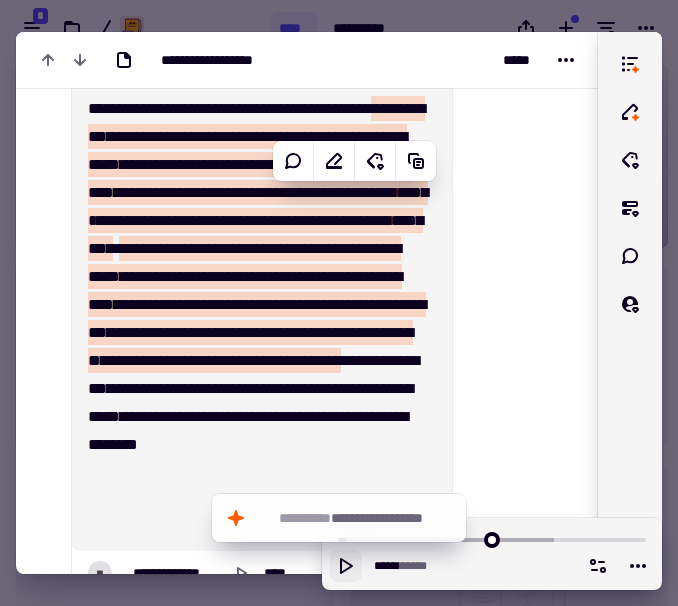 click 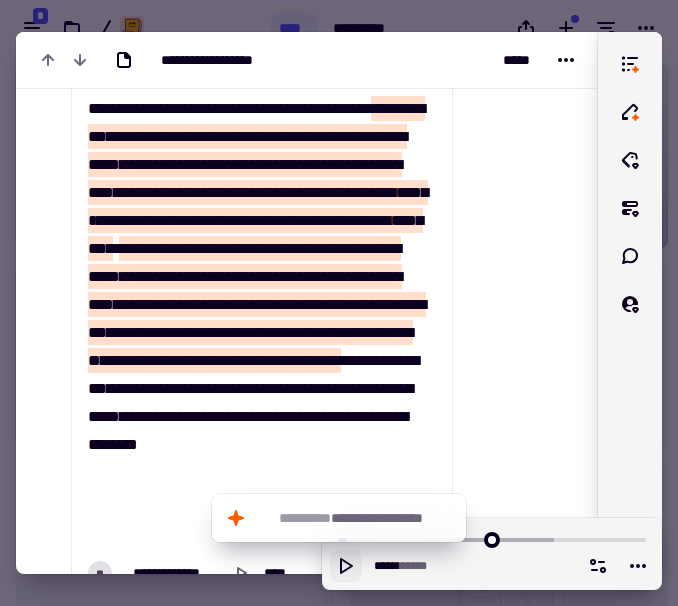 click on "*******" at bounding box center [188, 108] 